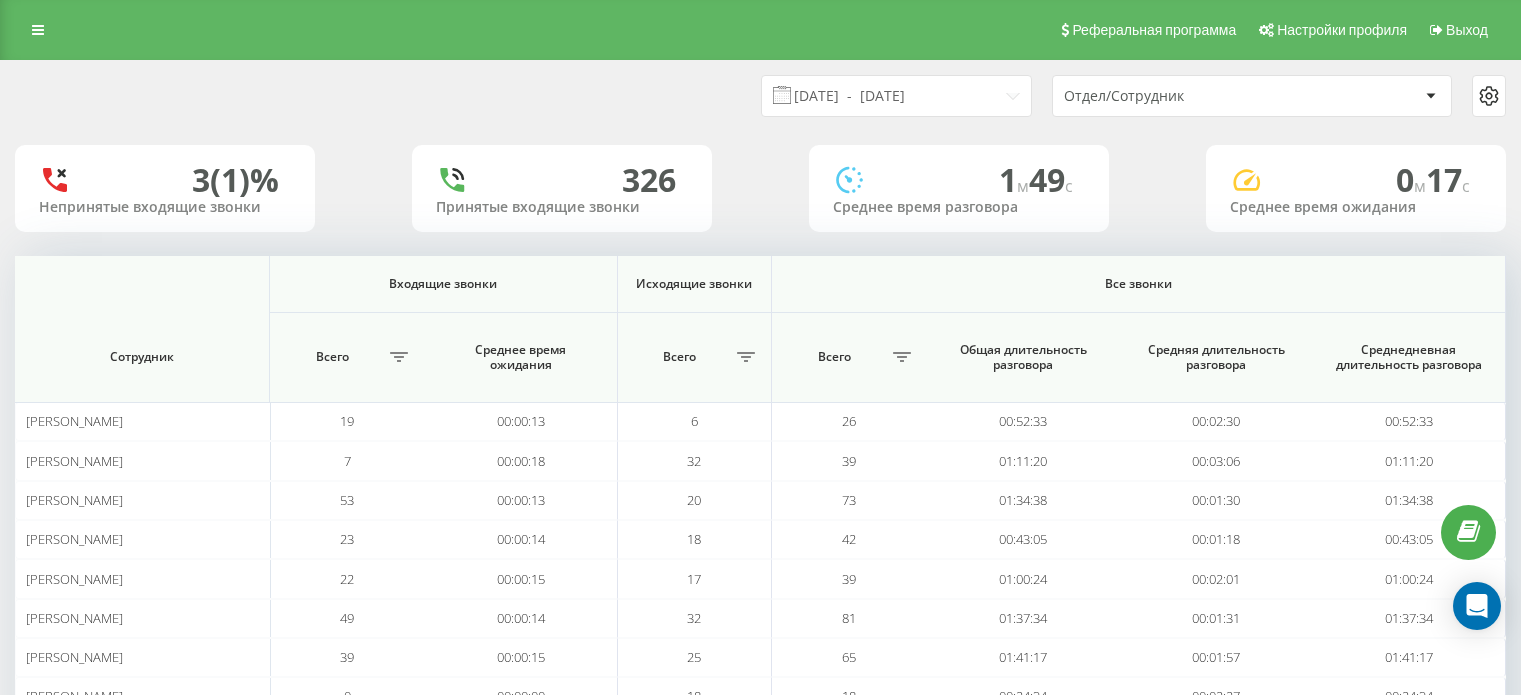 scroll, scrollTop: 100, scrollLeft: 0, axis: vertical 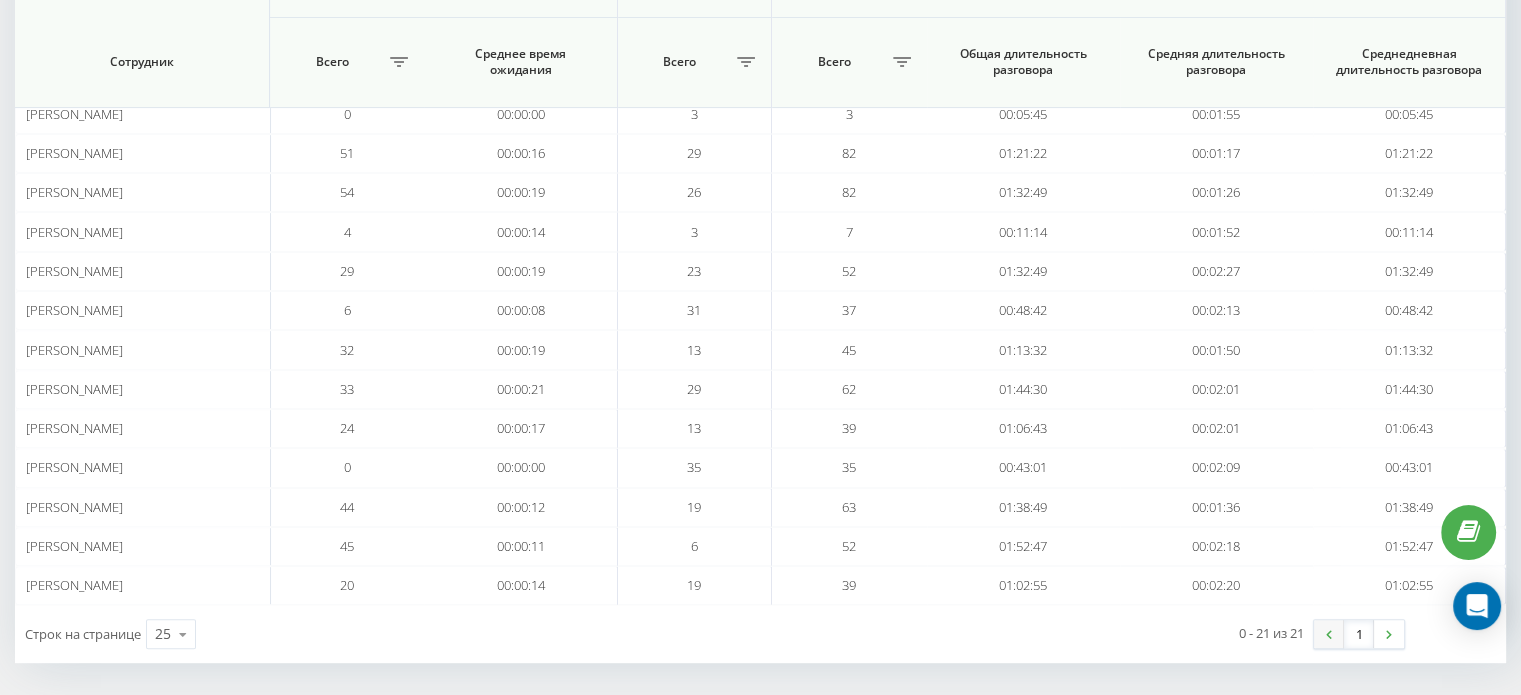 click at bounding box center [1329, 634] 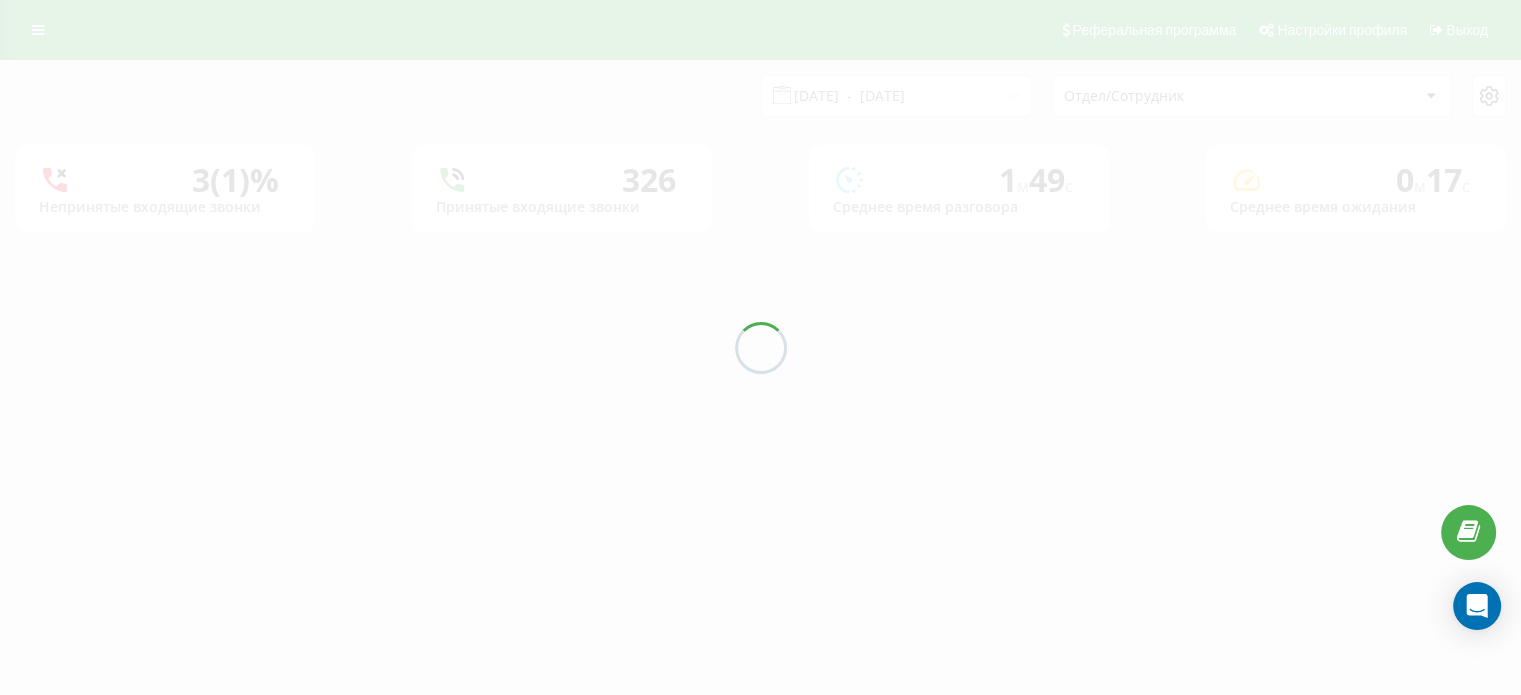 scroll, scrollTop: 0, scrollLeft: 0, axis: both 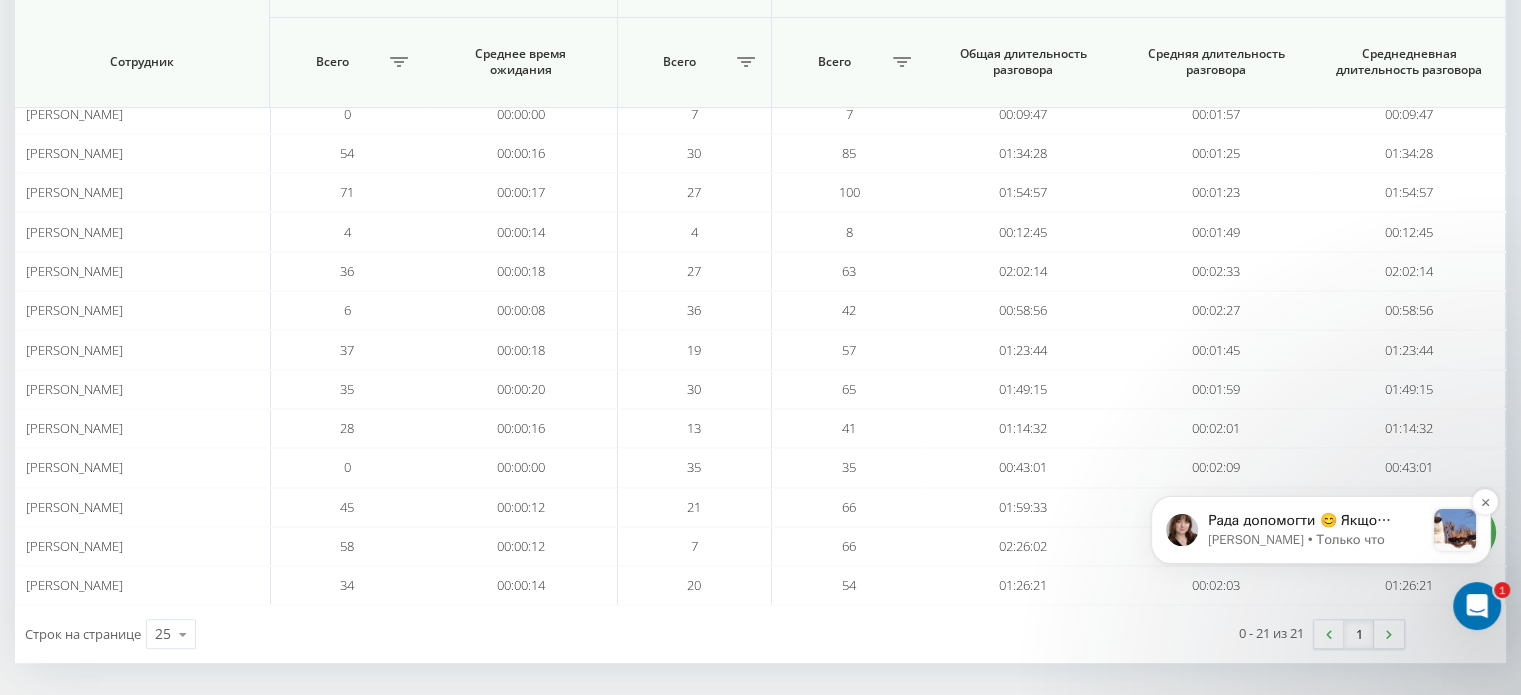 click on "Рада допомогти 😊     Якщо виникнуть ще питання - дайте знати!   Гарного дня! 😊 Cool cat" at bounding box center (1316, 521) 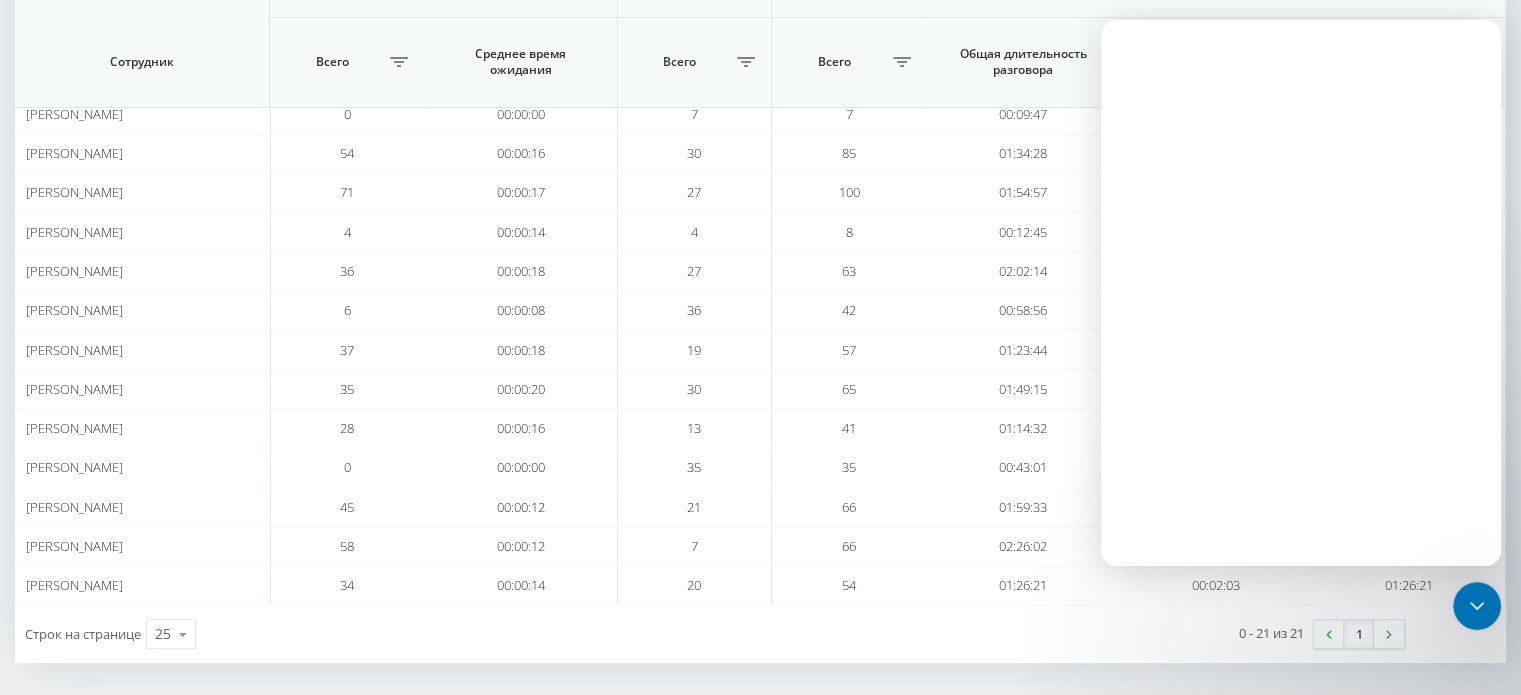 scroll, scrollTop: 0, scrollLeft: 0, axis: both 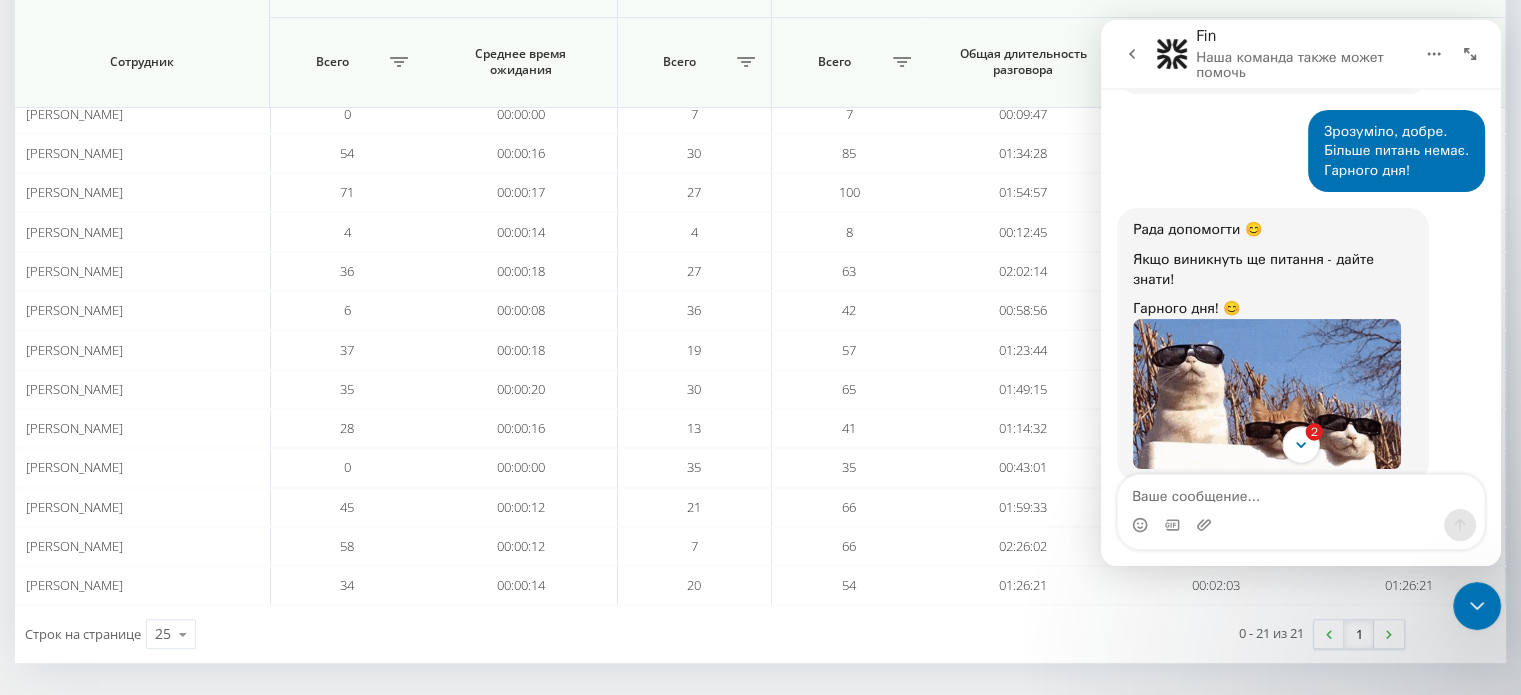 click 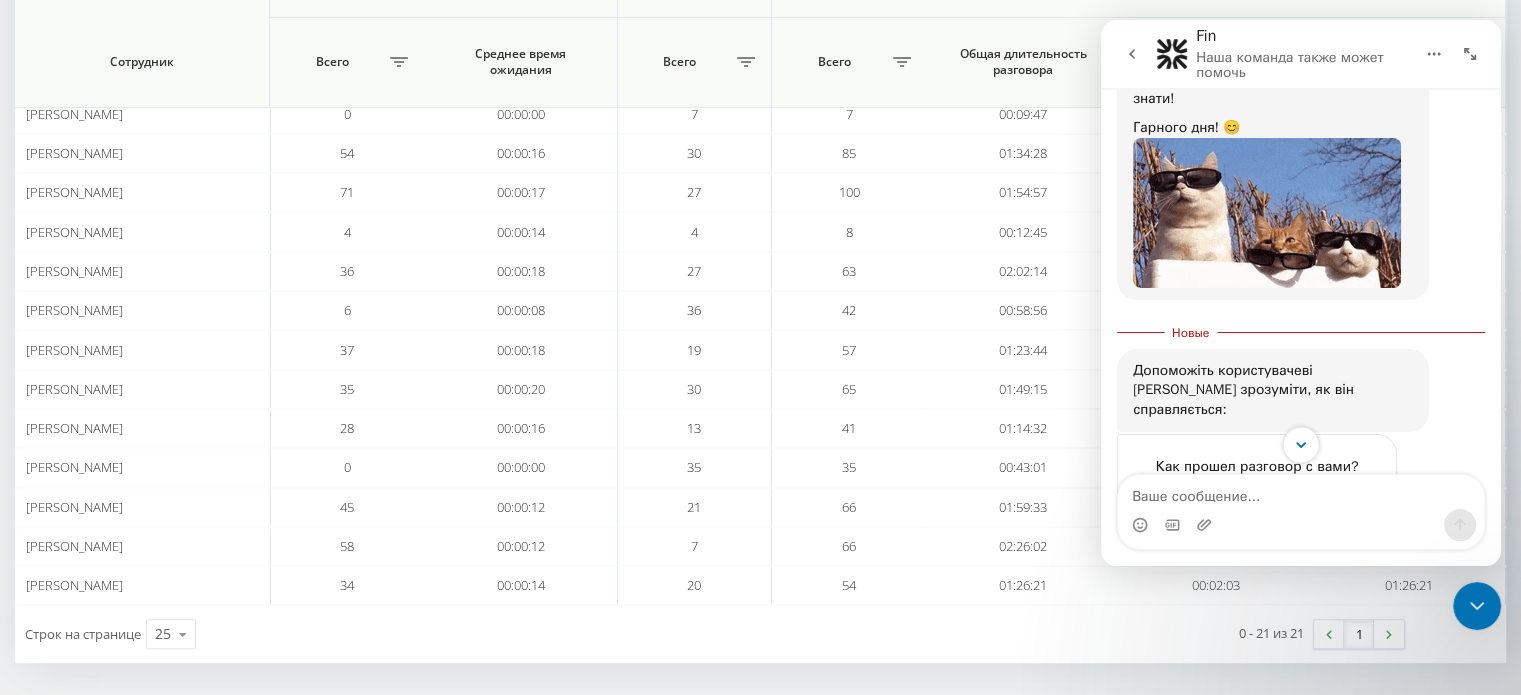 scroll, scrollTop: 2522, scrollLeft: 0, axis: vertical 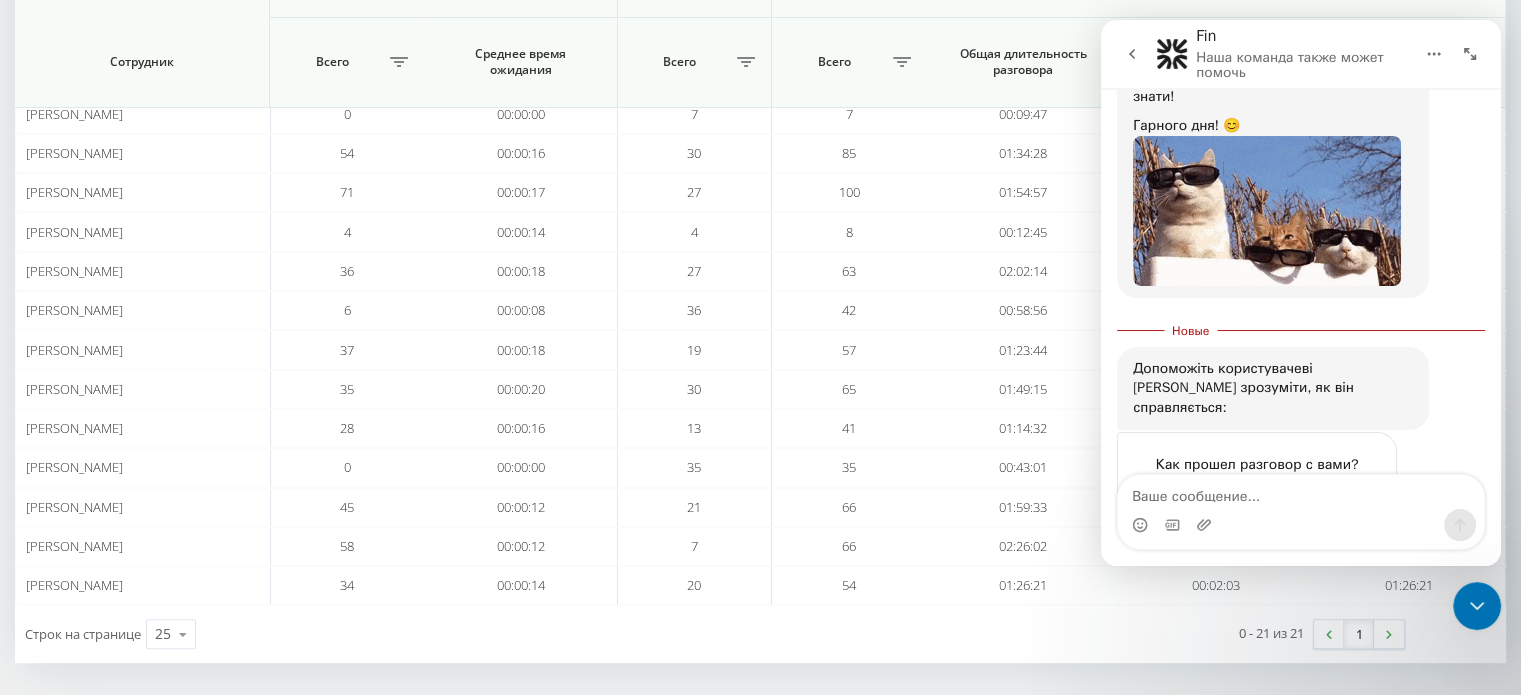 click at bounding box center (1304, 505) 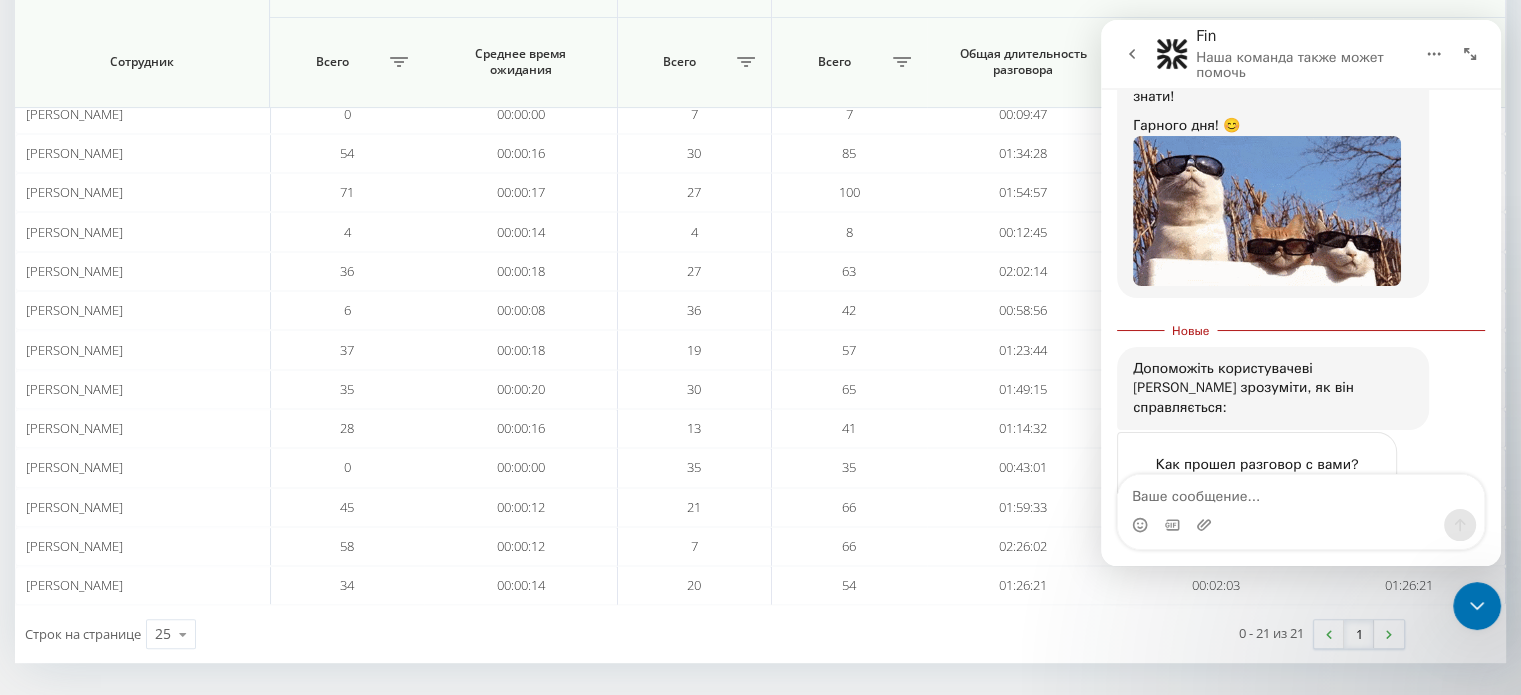 scroll, scrollTop: 2, scrollLeft: 0, axis: vertical 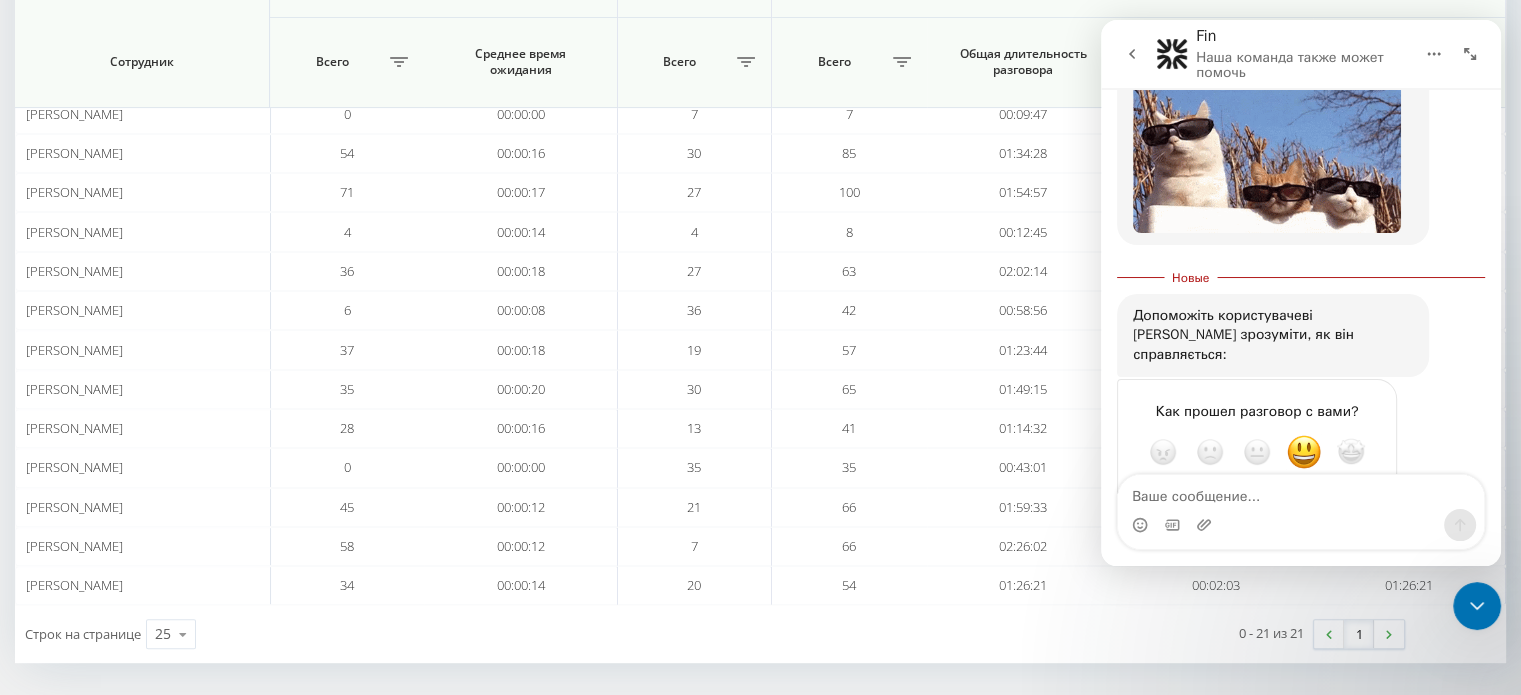 click at bounding box center (1361, 524) 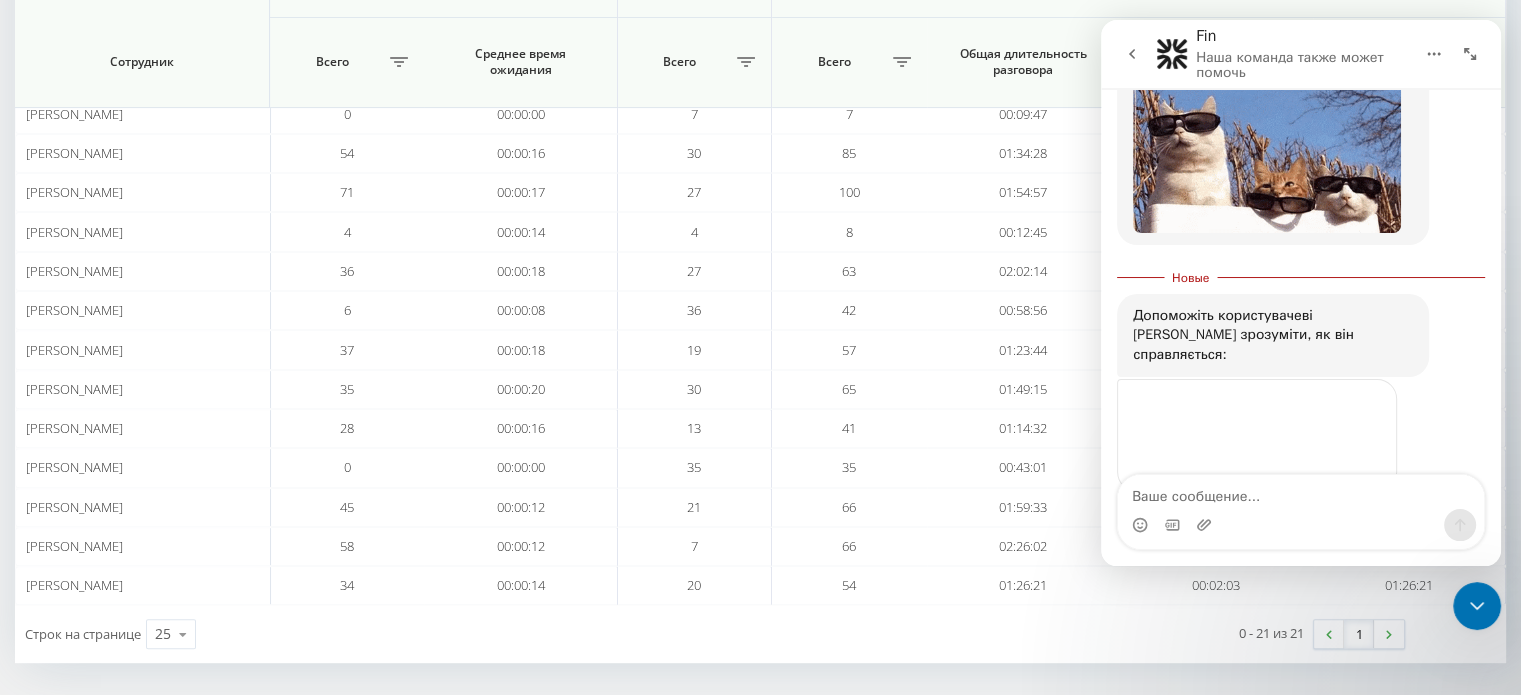 scroll, scrollTop: 2498, scrollLeft: 0, axis: vertical 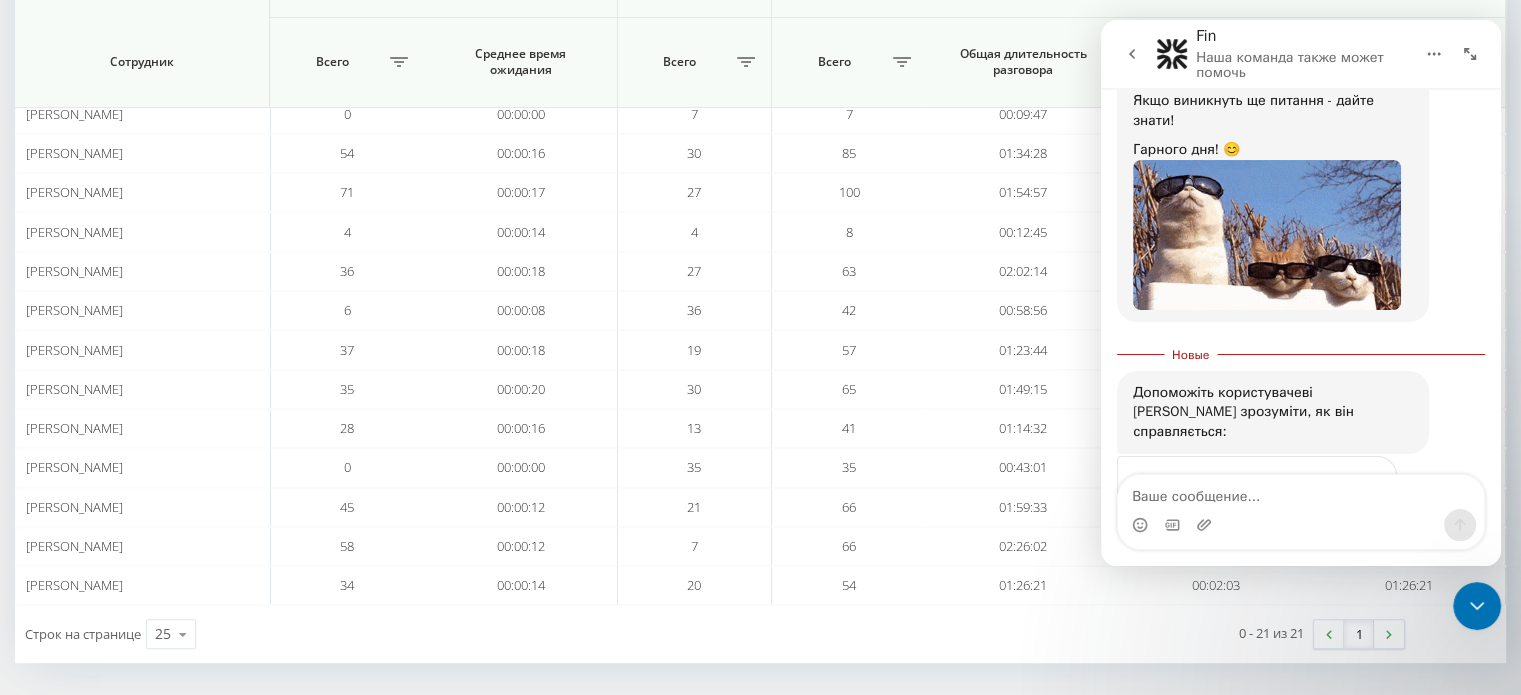 drag, startPoint x: 1493, startPoint y: 613, endPoint x: 2790, endPoint y: 1206, distance: 1426.1339 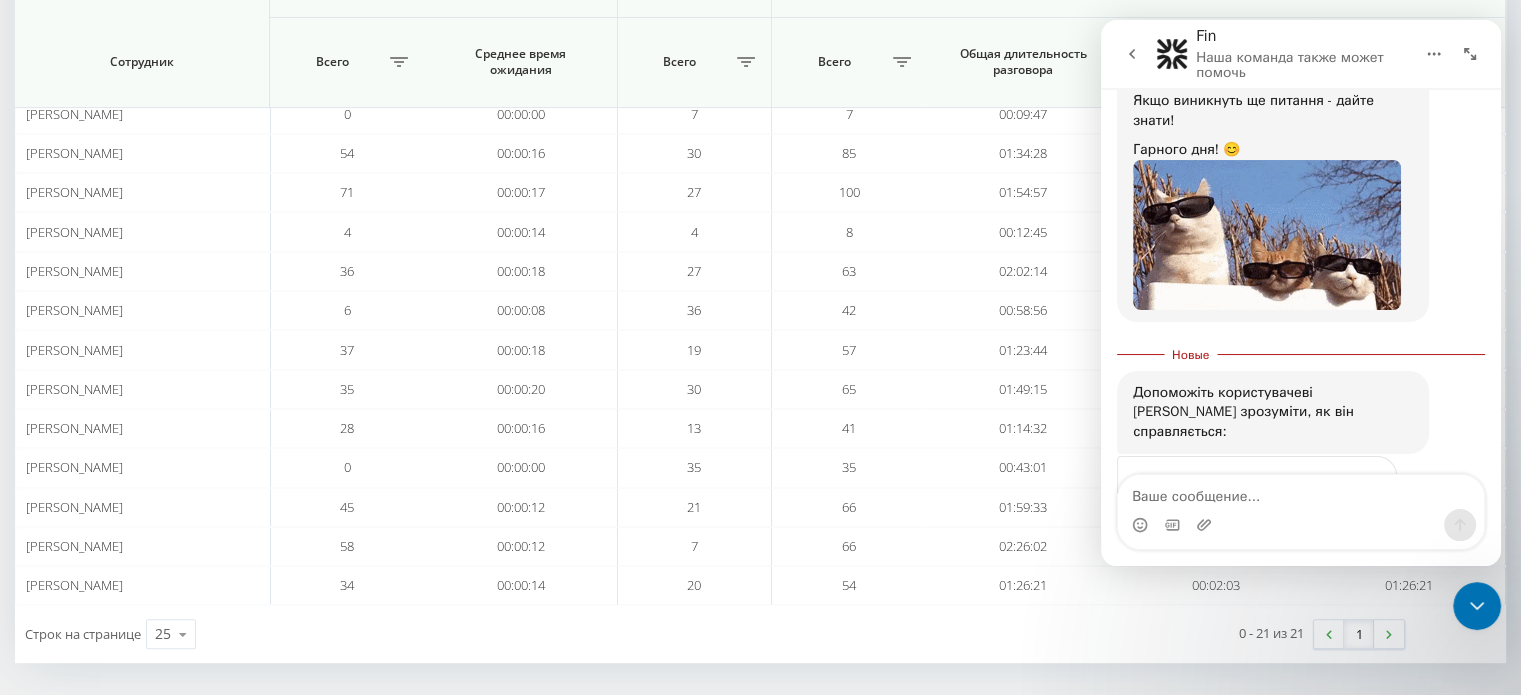 click at bounding box center [1477, 606] 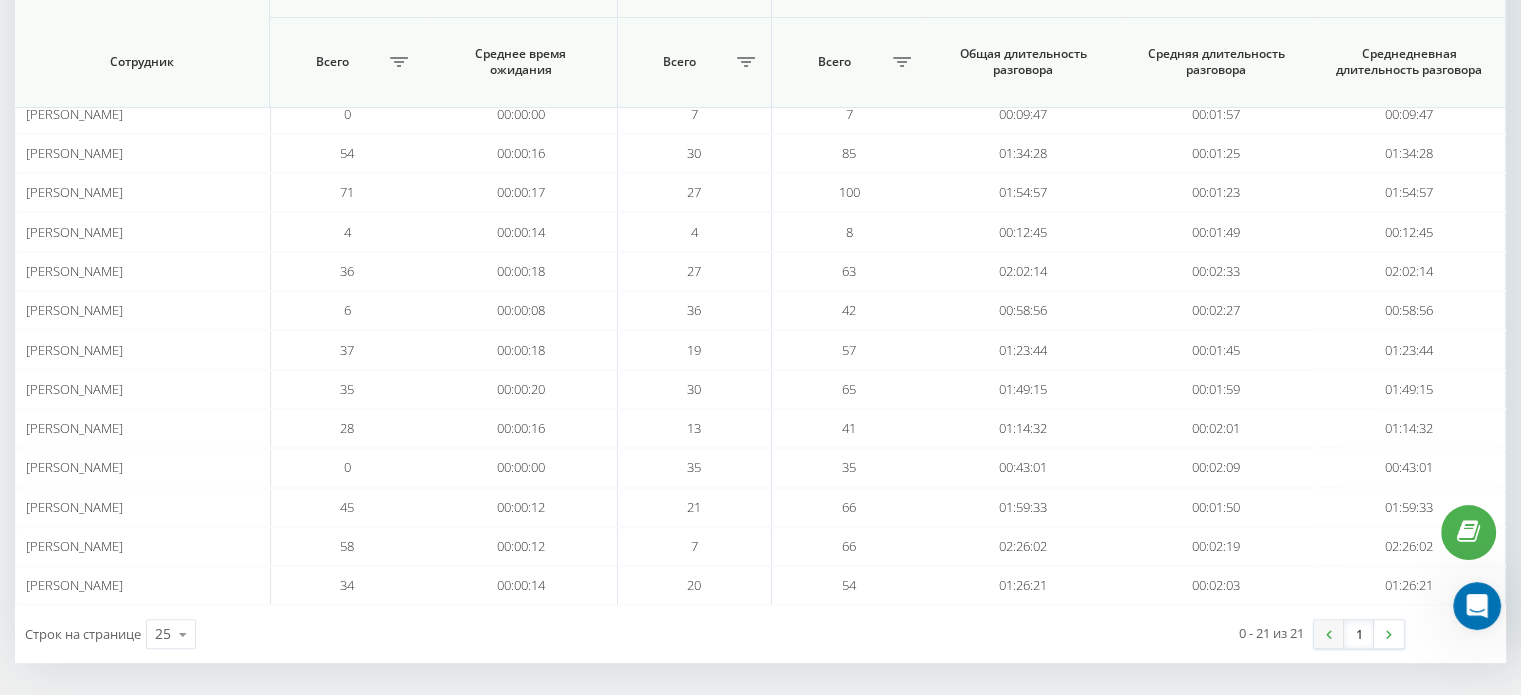 scroll, scrollTop: 0, scrollLeft: 0, axis: both 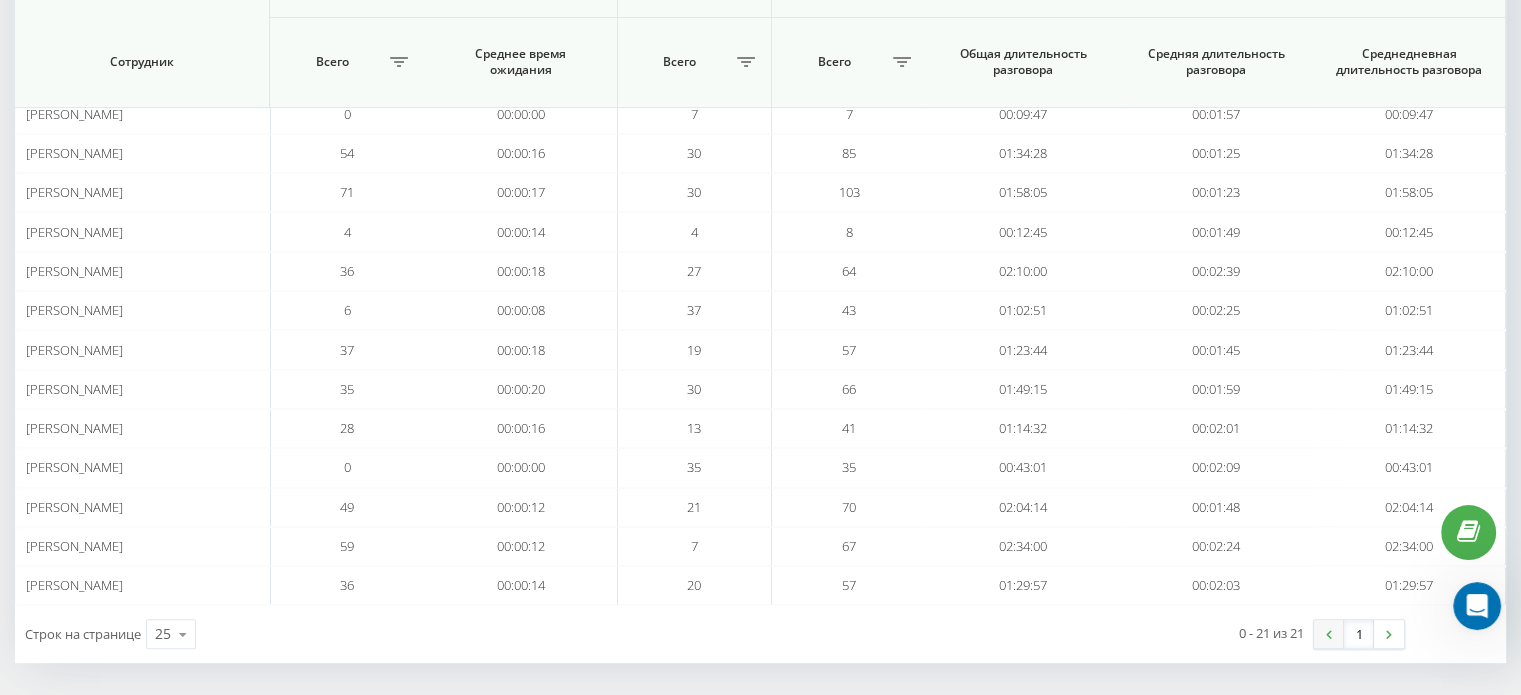 click at bounding box center (1329, 634) 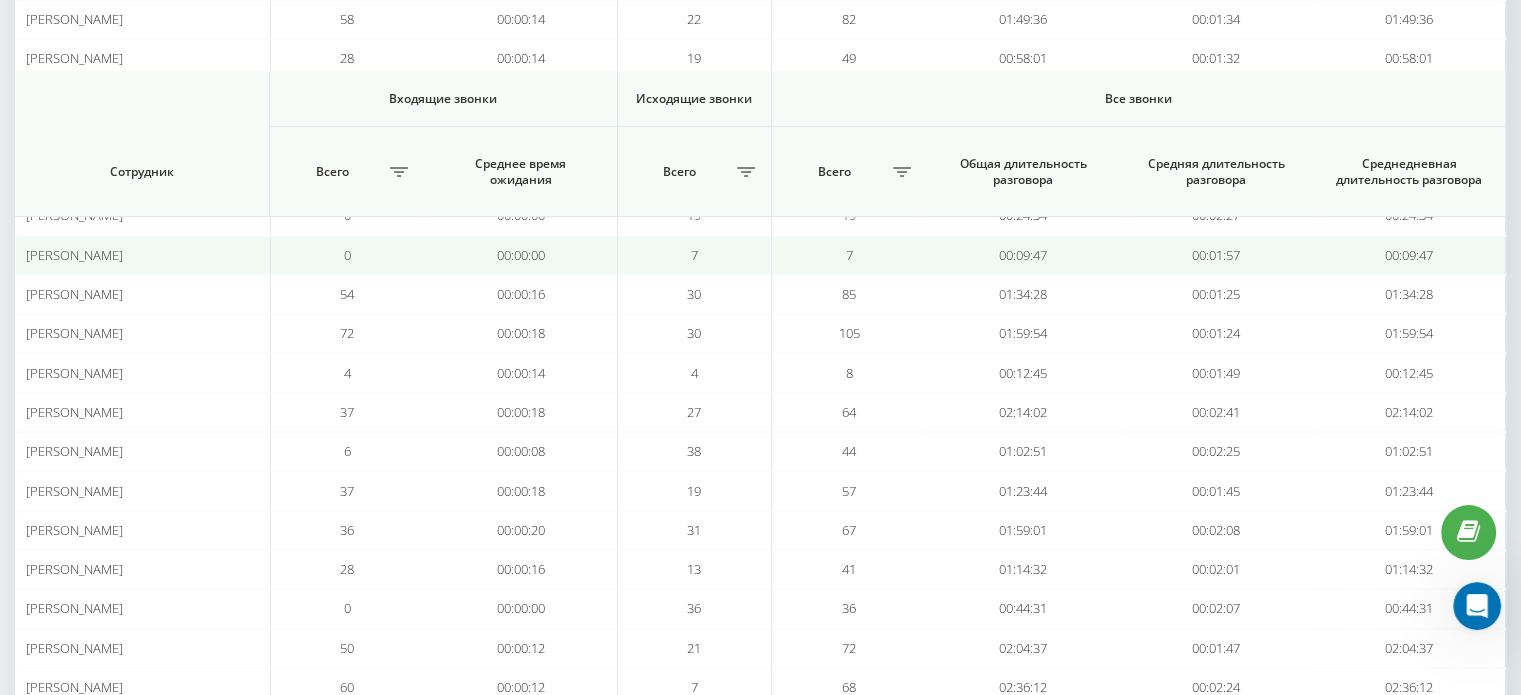 scroll, scrollTop: 200, scrollLeft: 0, axis: vertical 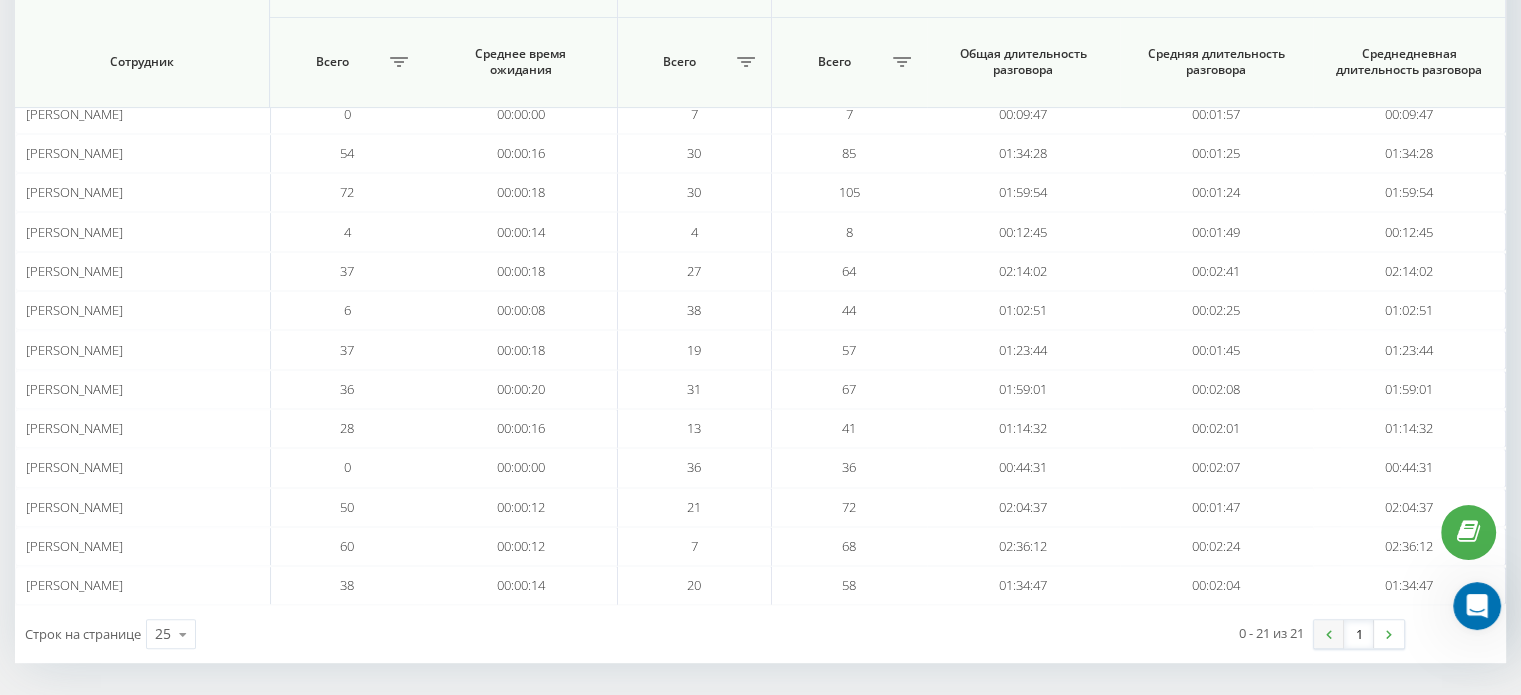 click at bounding box center (1329, 634) 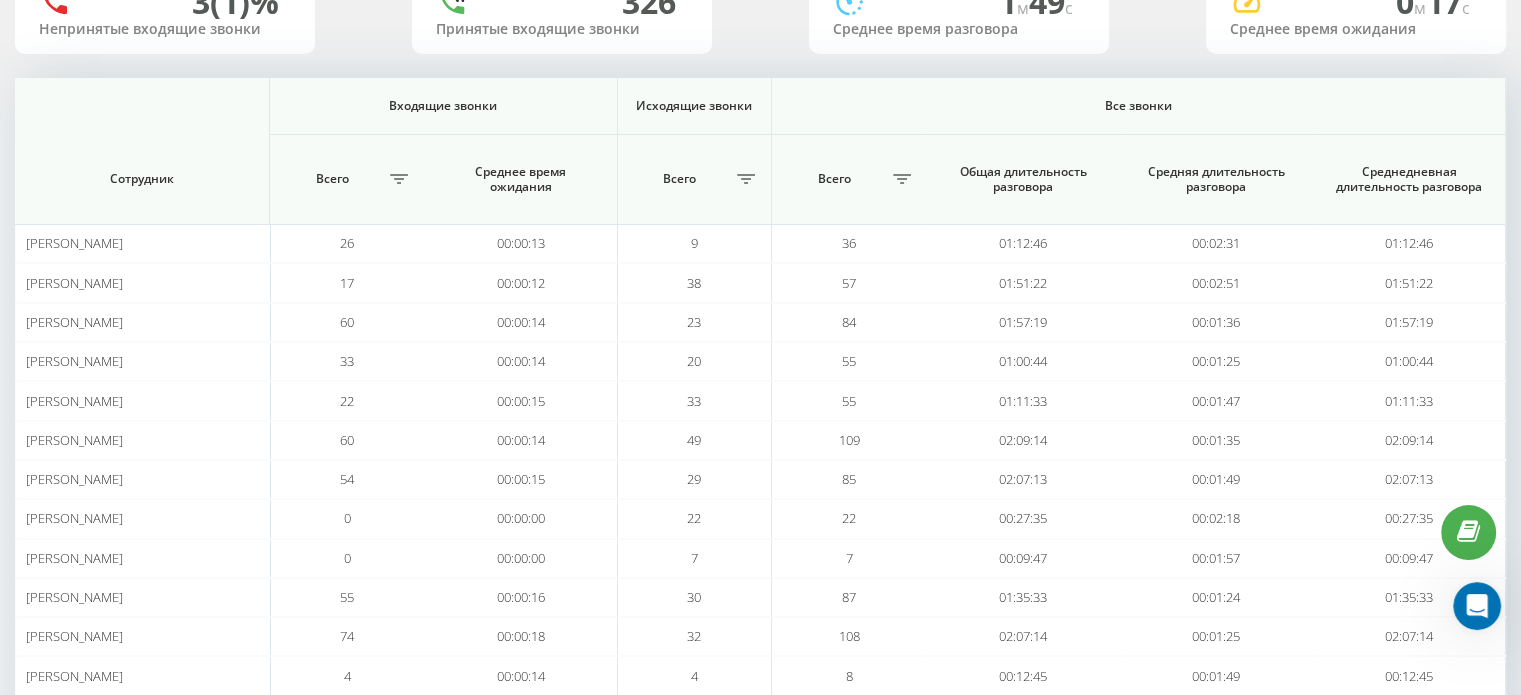 scroll, scrollTop: 186, scrollLeft: 0, axis: vertical 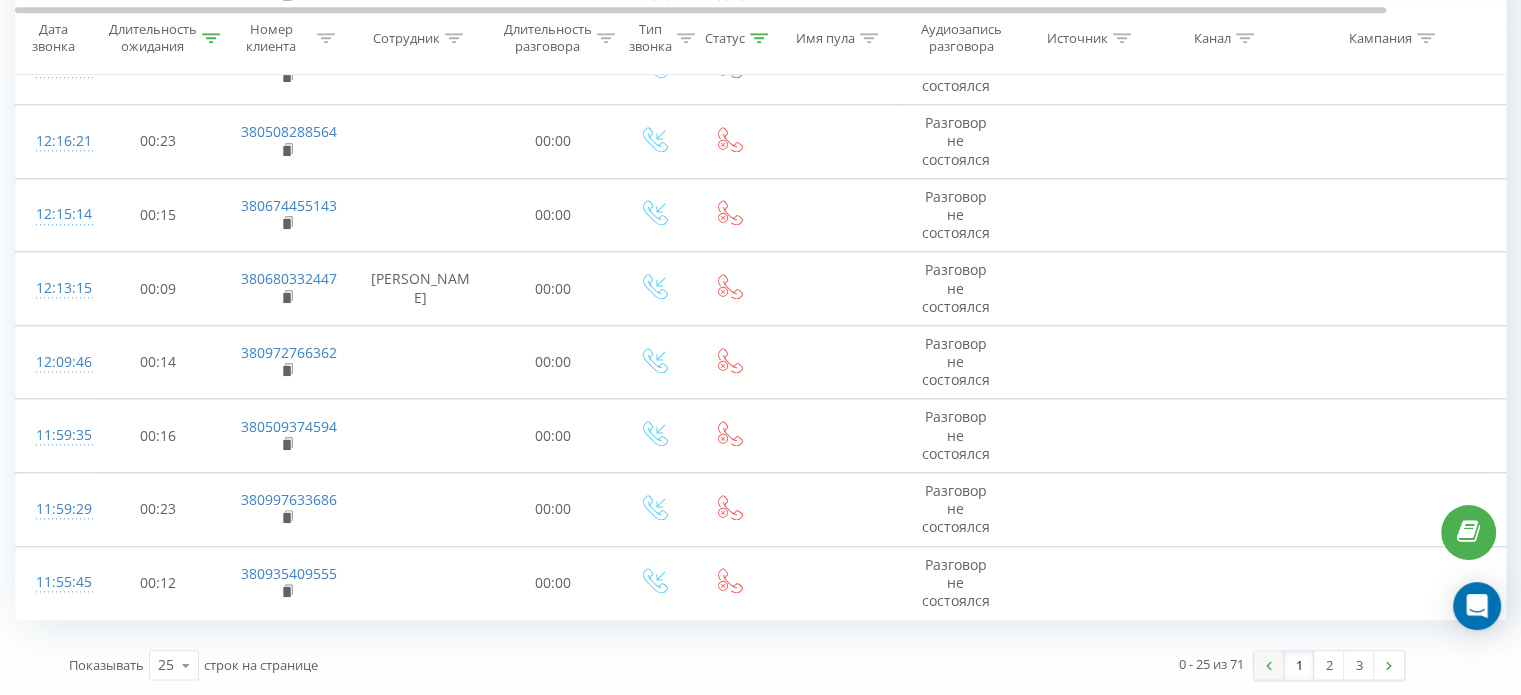 click at bounding box center [1269, 665] 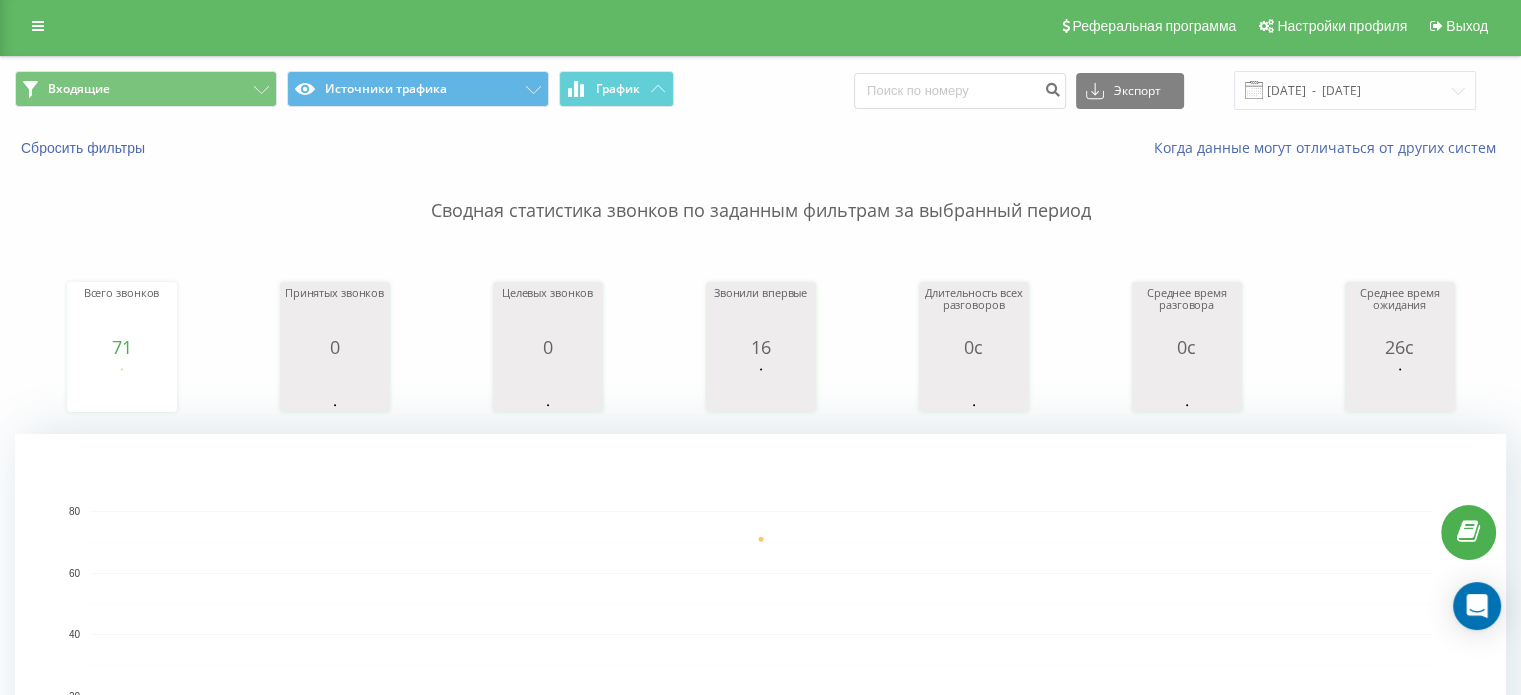 scroll, scrollTop: 0, scrollLeft: 0, axis: both 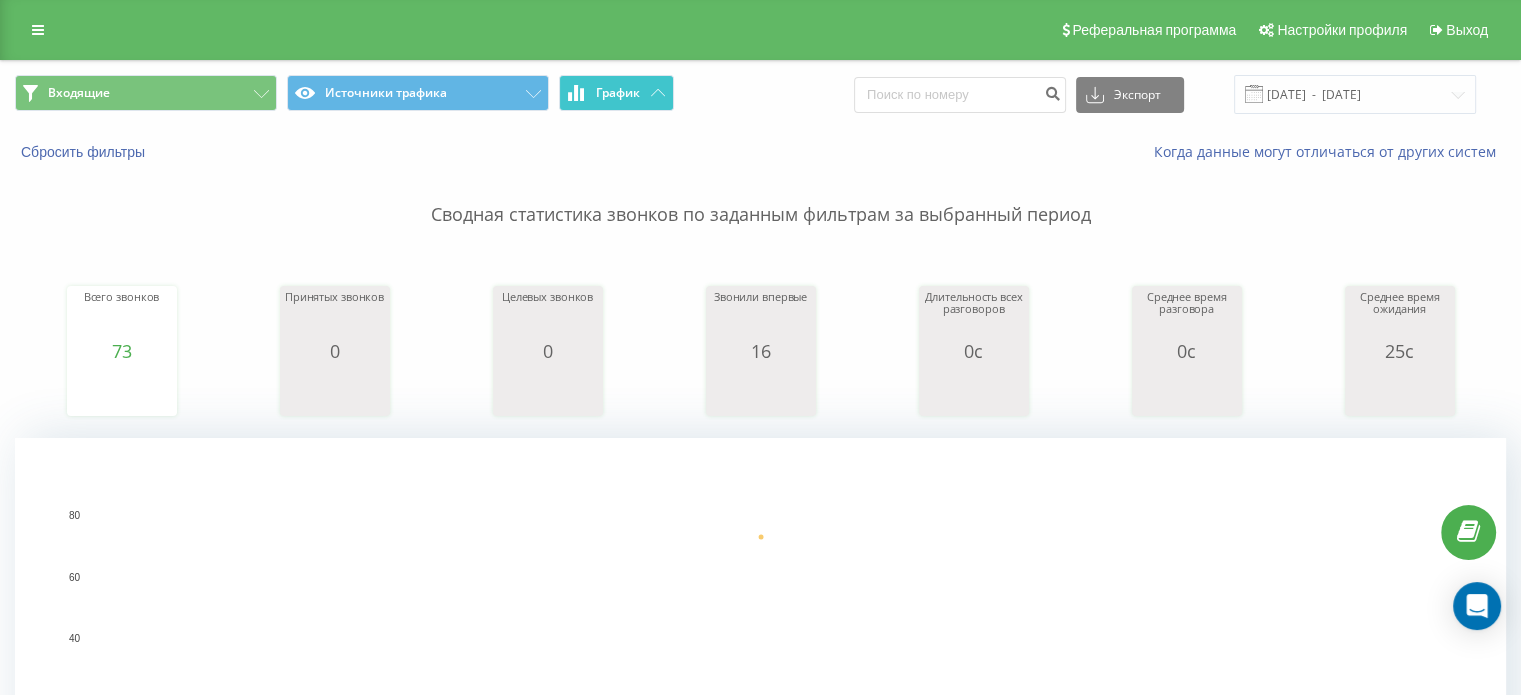 drag, startPoint x: 1108, startPoint y: 192, endPoint x: 611, endPoint y: 81, distance: 509.24454 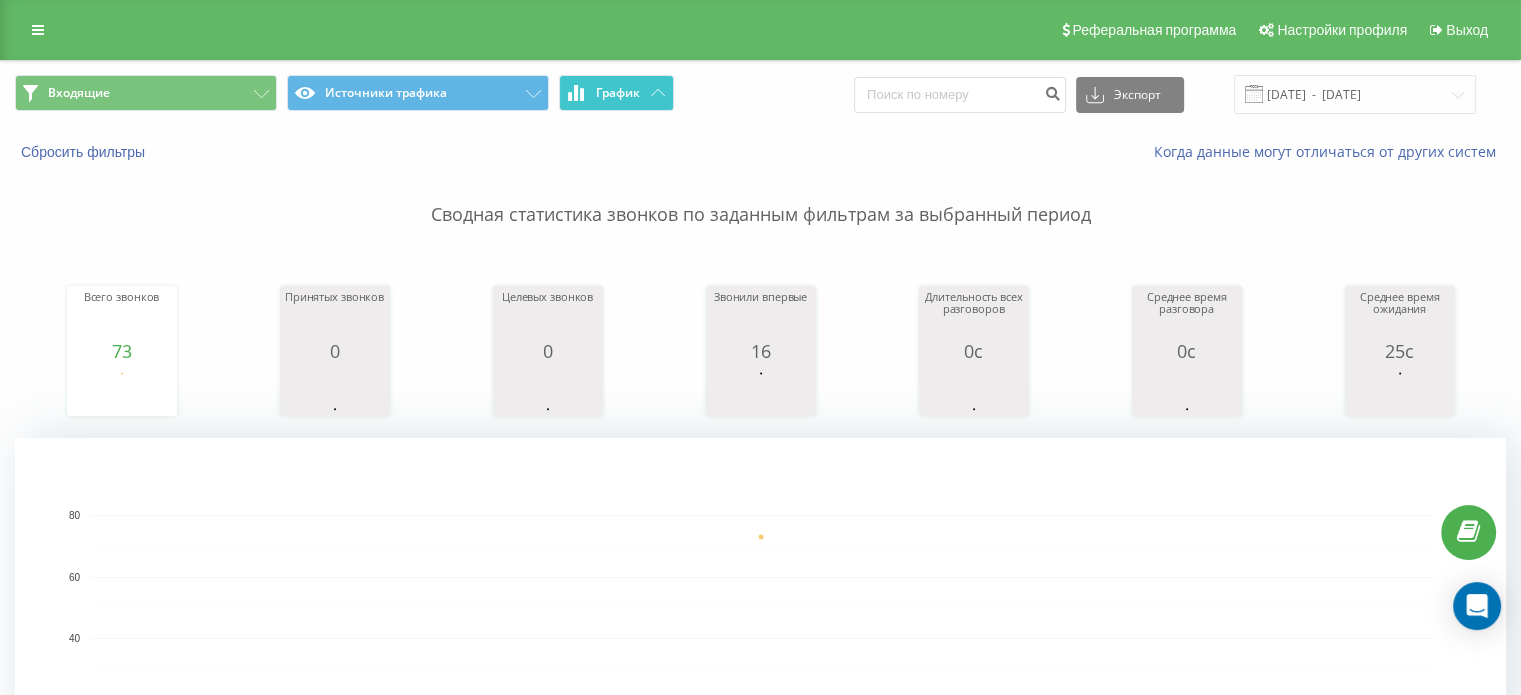 click on "Сводная статистика звонков по заданным фильтрам за выбранный период" at bounding box center [760, 195] 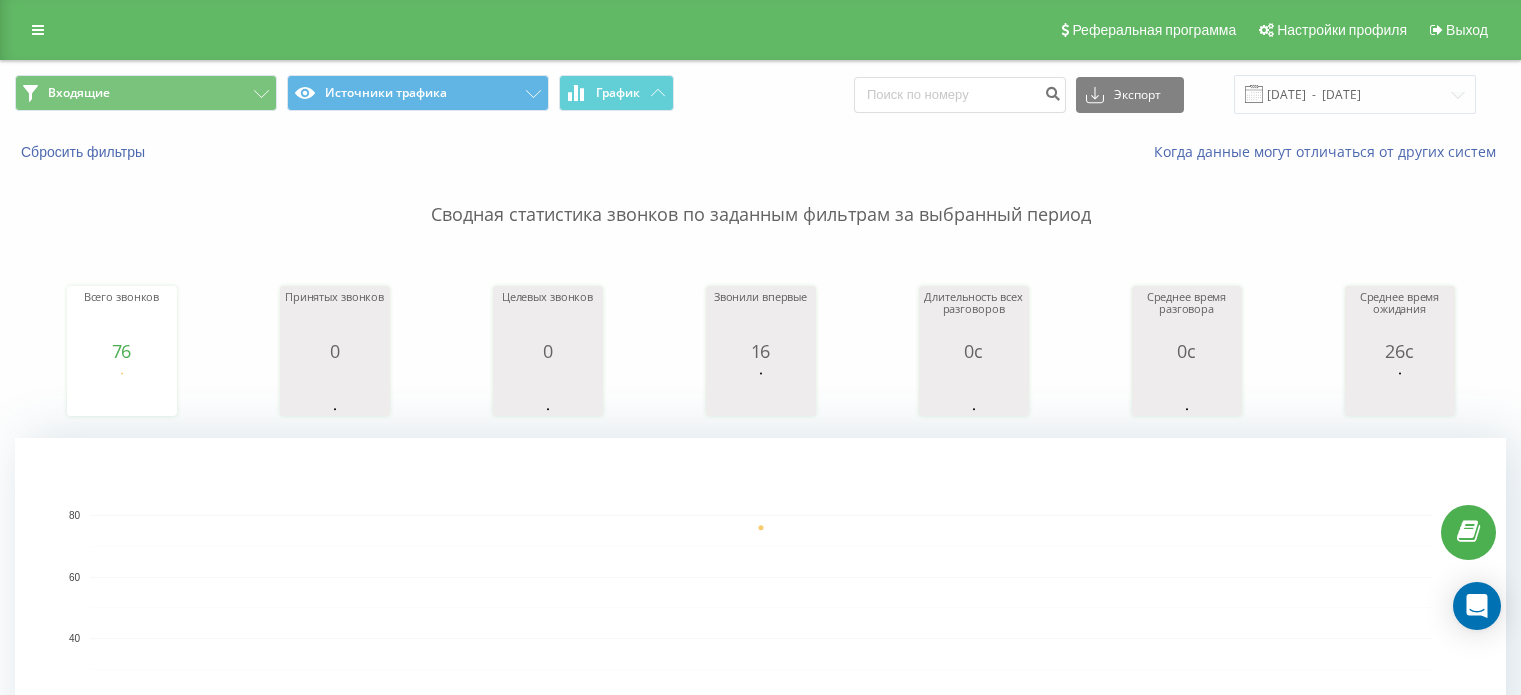 scroll, scrollTop: 0, scrollLeft: 0, axis: both 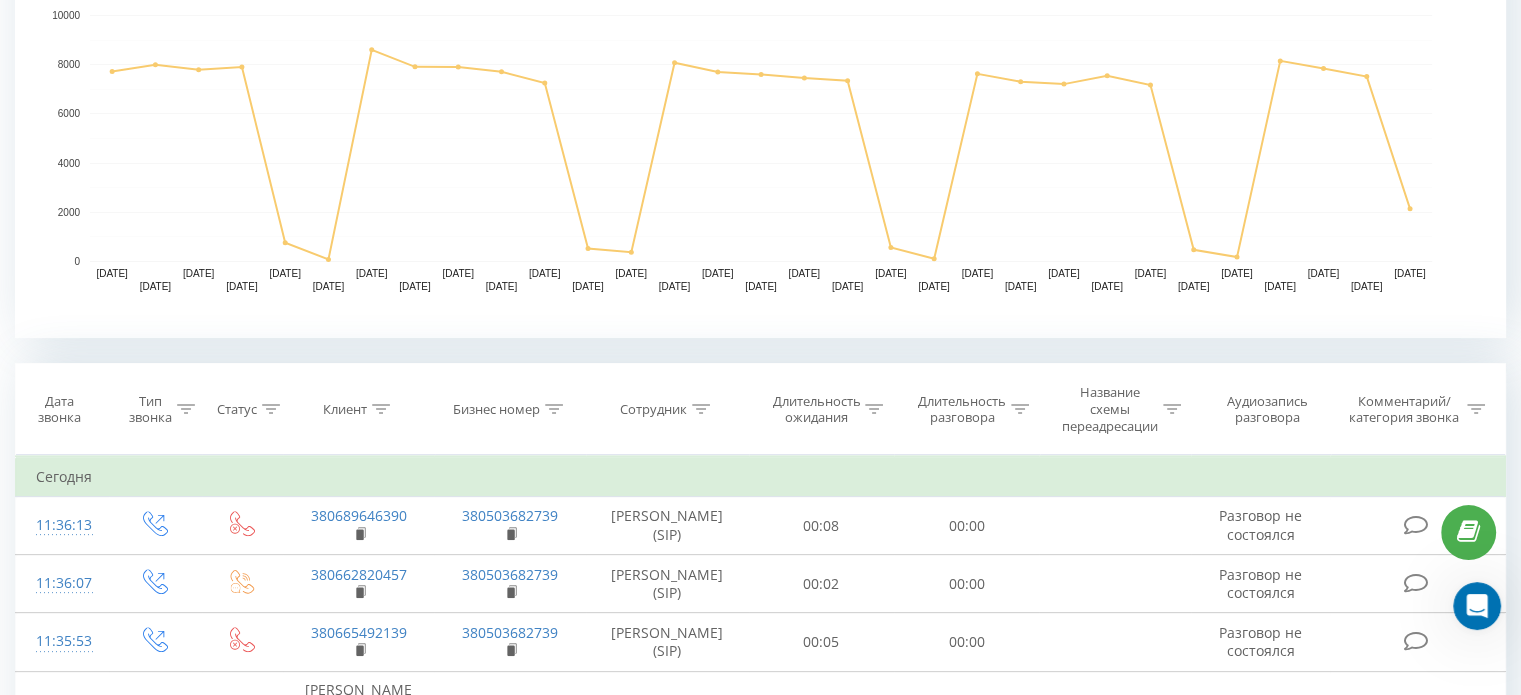 click 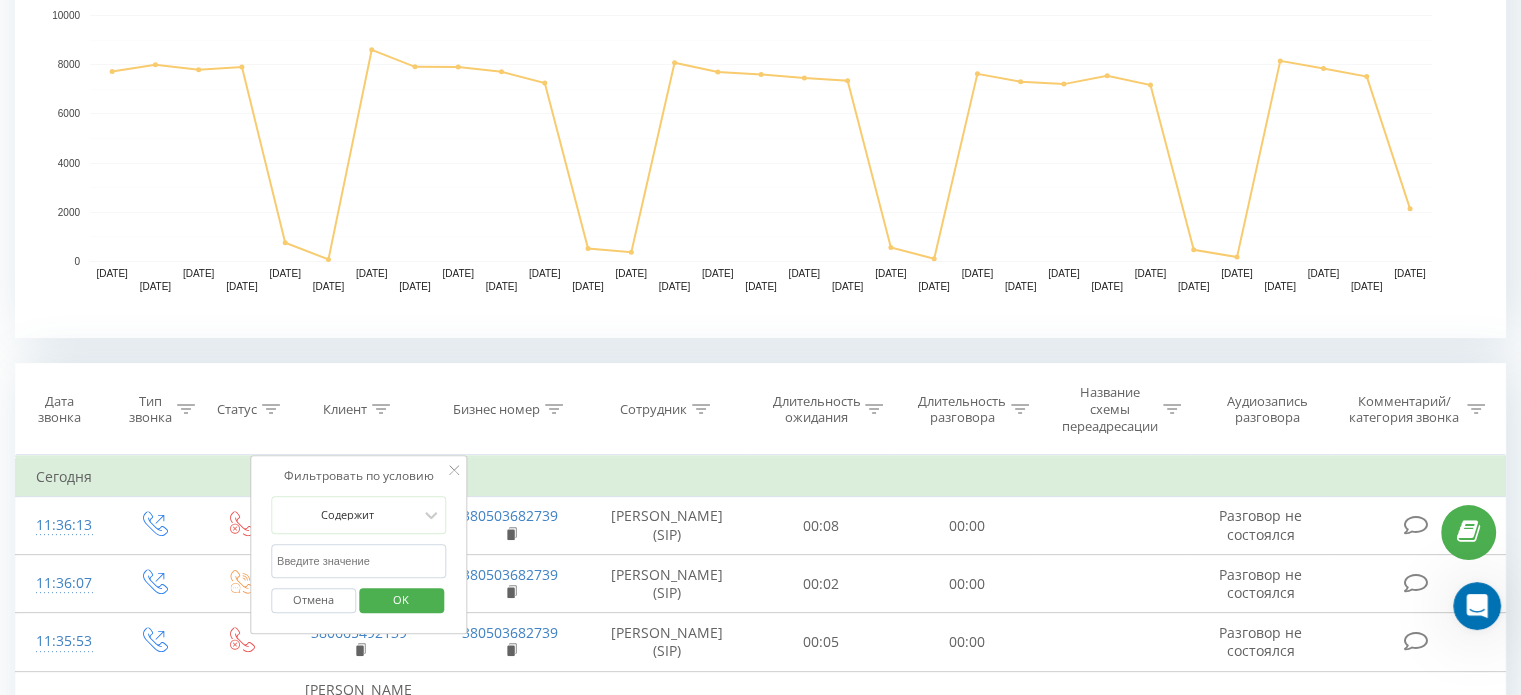 click 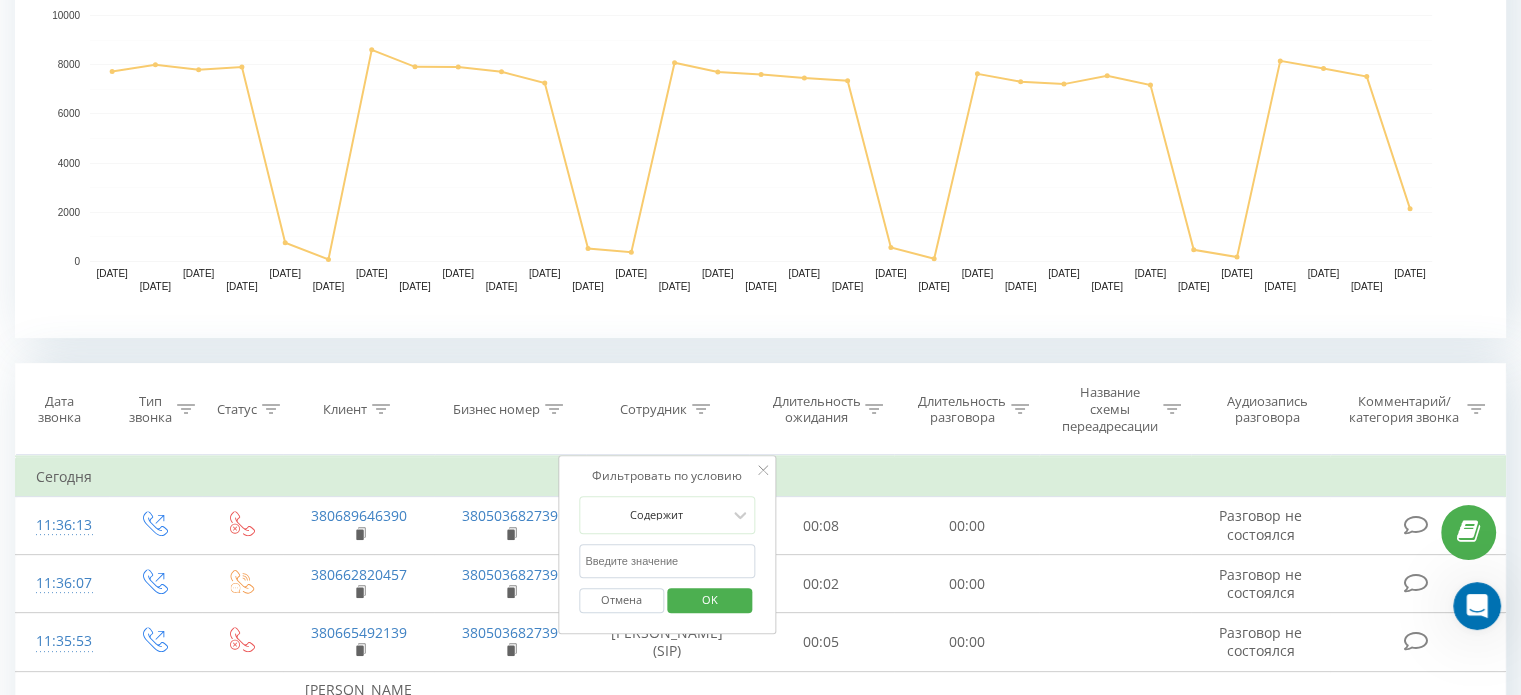 click at bounding box center (667, 561) 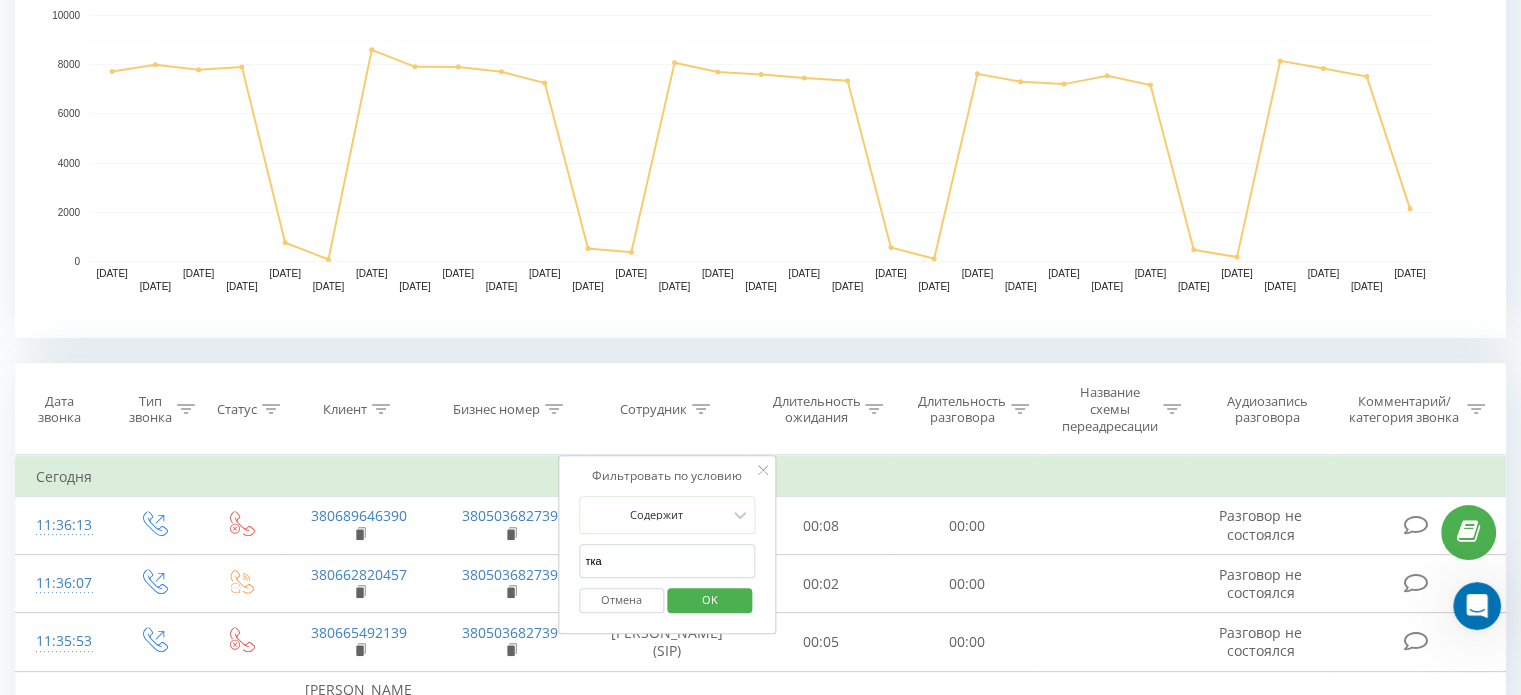 type on "[PERSON_NAME]" 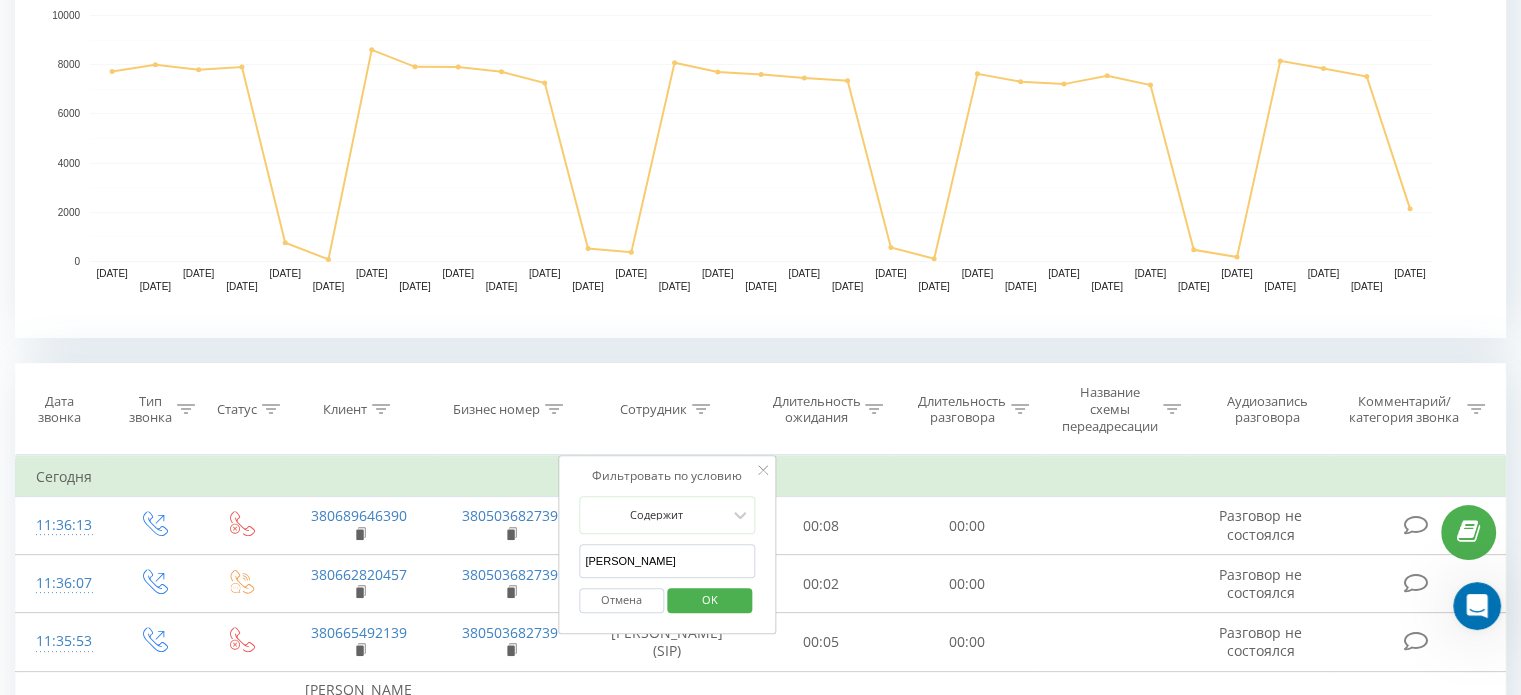 click on "OK" at bounding box center (710, 599) 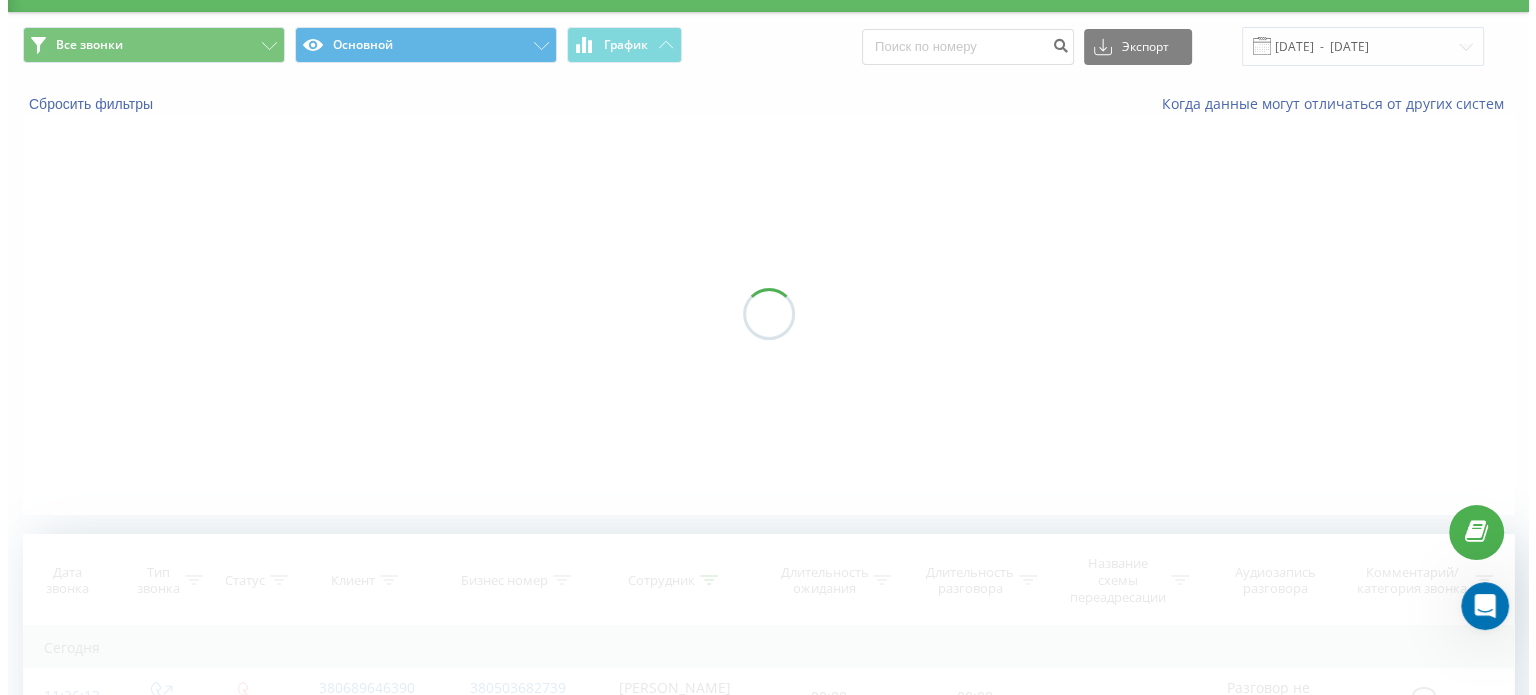 scroll, scrollTop: 0, scrollLeft: 0, axis: both 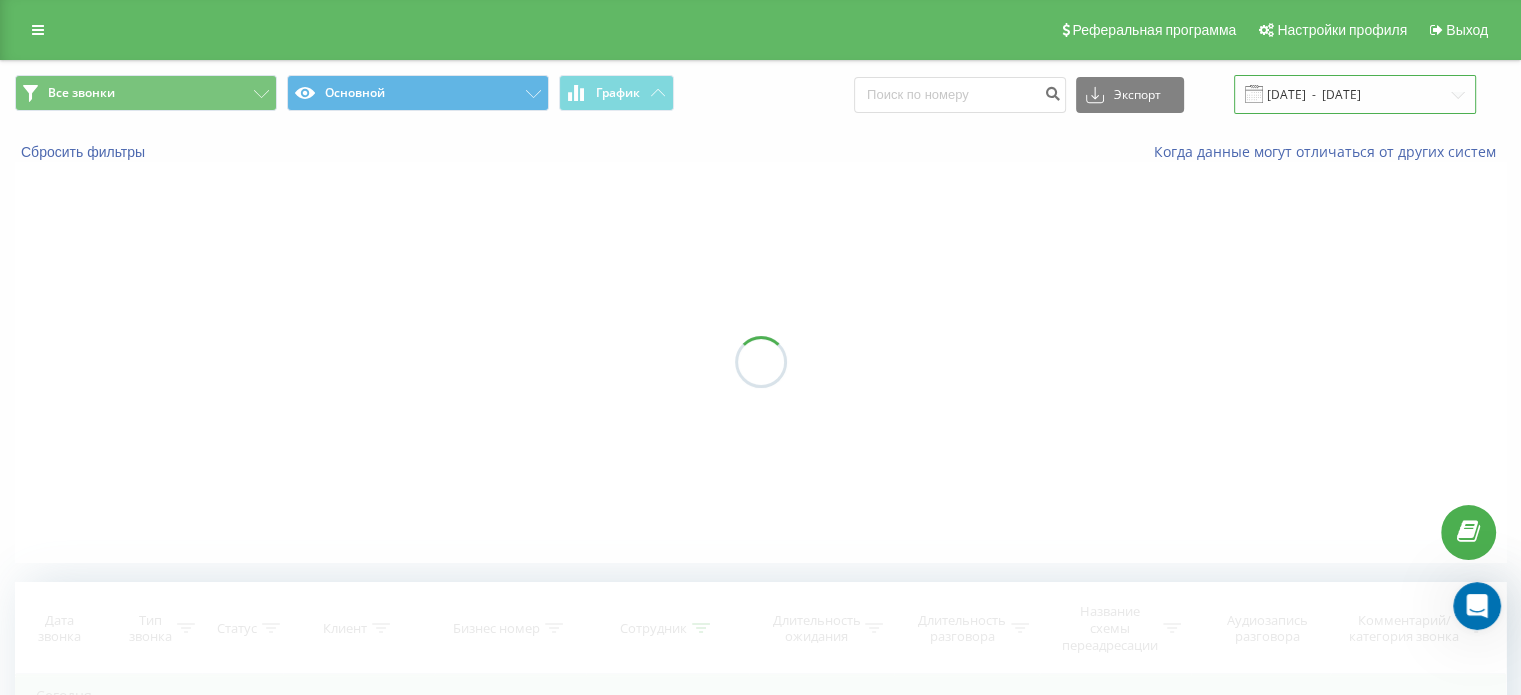 click on "[DATE]  -  [DATE]" at bounding box center (1355, 94) 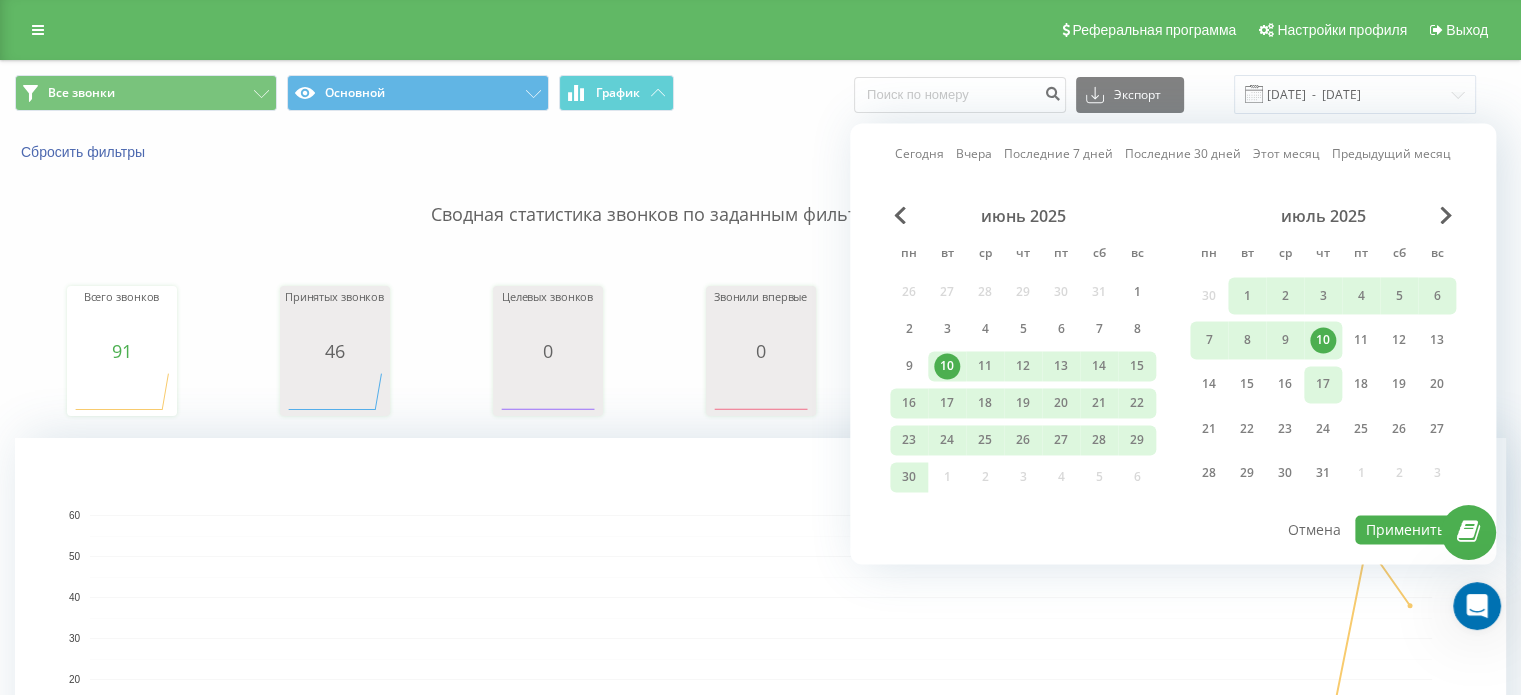drag, startPoint x: 1292, startPoint y: 334, endPoint x: 1312, endPoint y: 375, distance: 45.617977 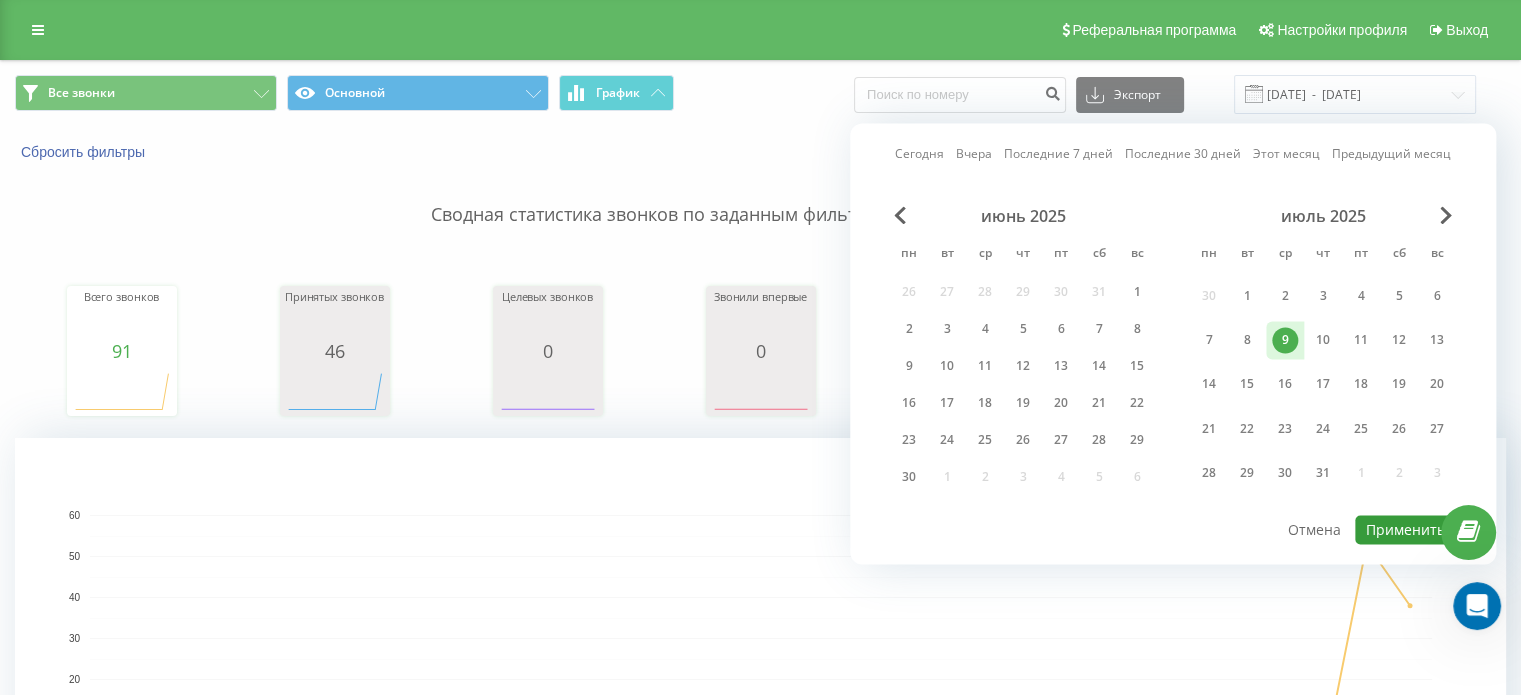 click on "Применить" at bounding box center [1405, 529] 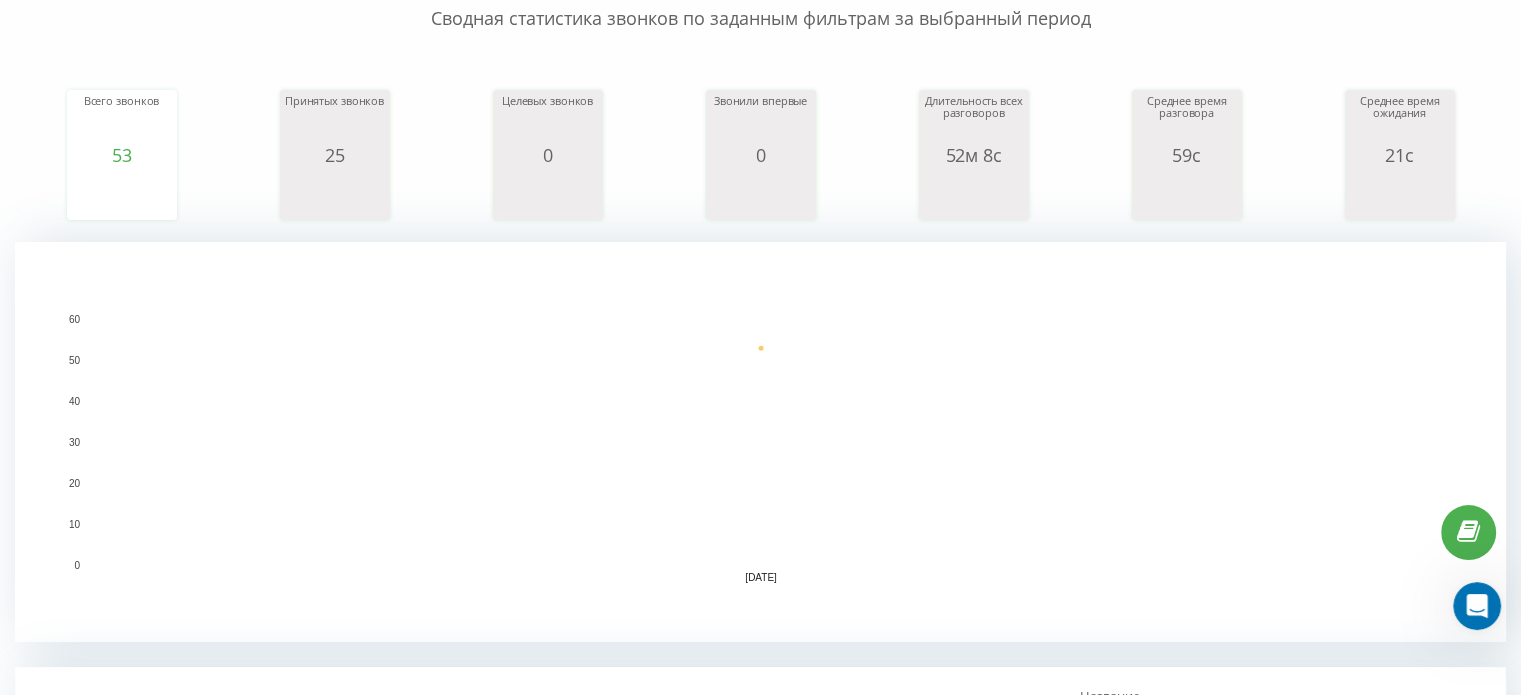 scroll, scrollTop: 0, scrollLeft: 0, axis: both 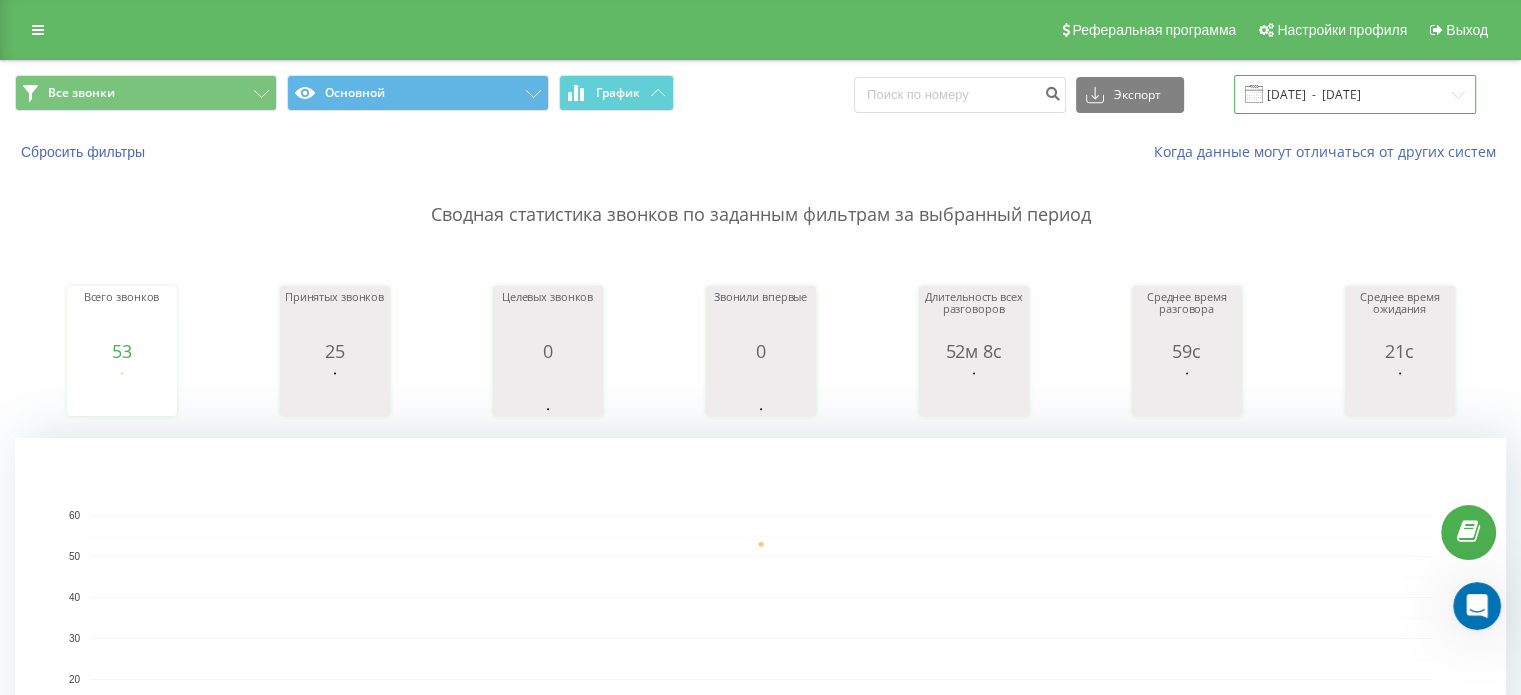 click on "[DATE]  -  [DATE]" at bounding box center (1355, 94) 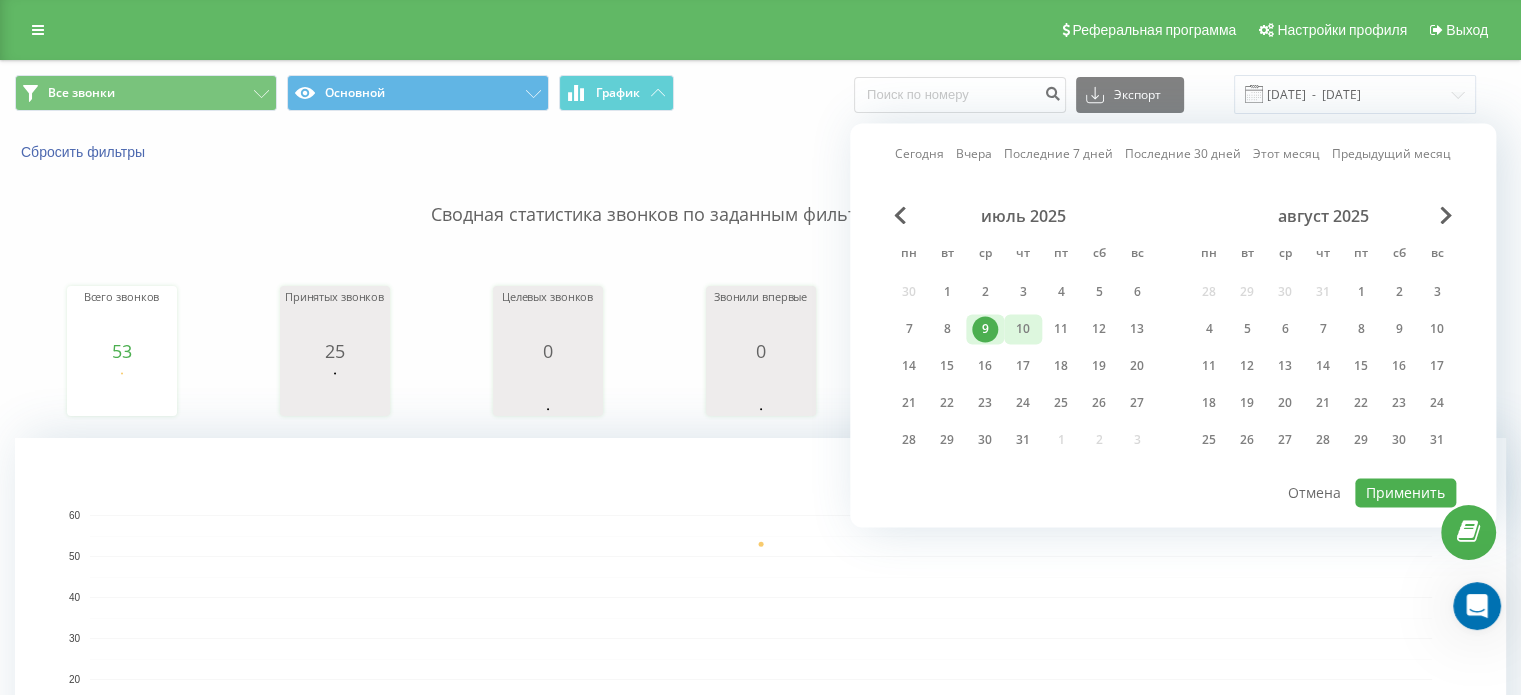 click on "10" at bounding box center (1023, 329) 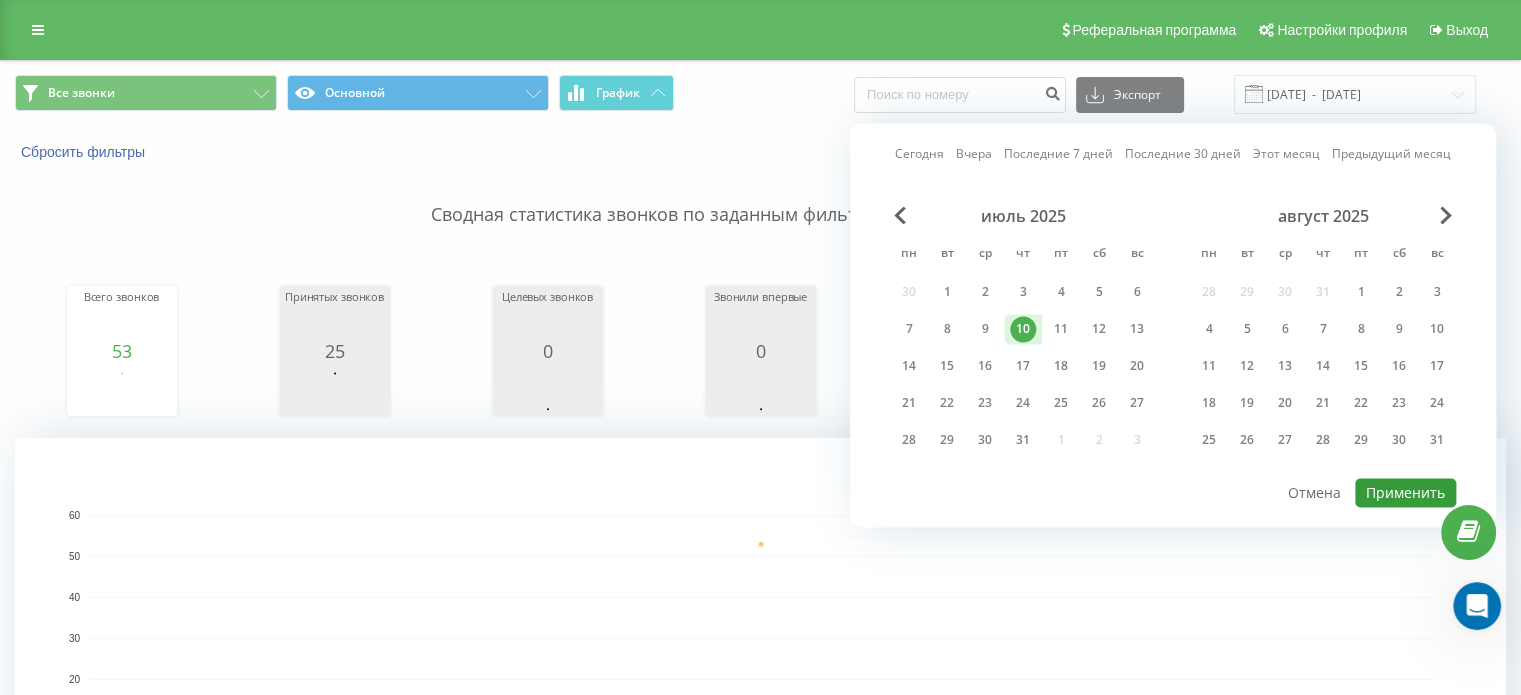 click on "Применить" at bounding box center (1405, 492) 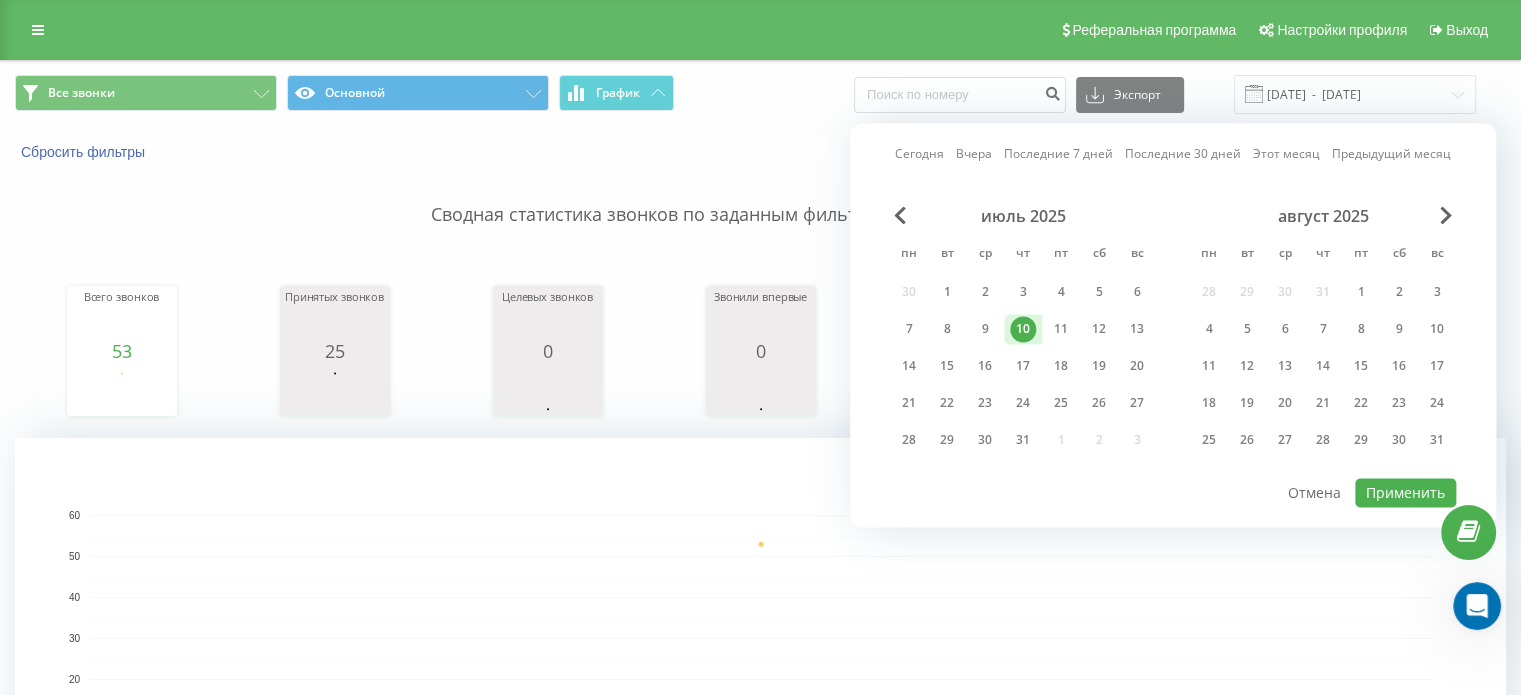 type on "[DATE]  -  [DATE]" 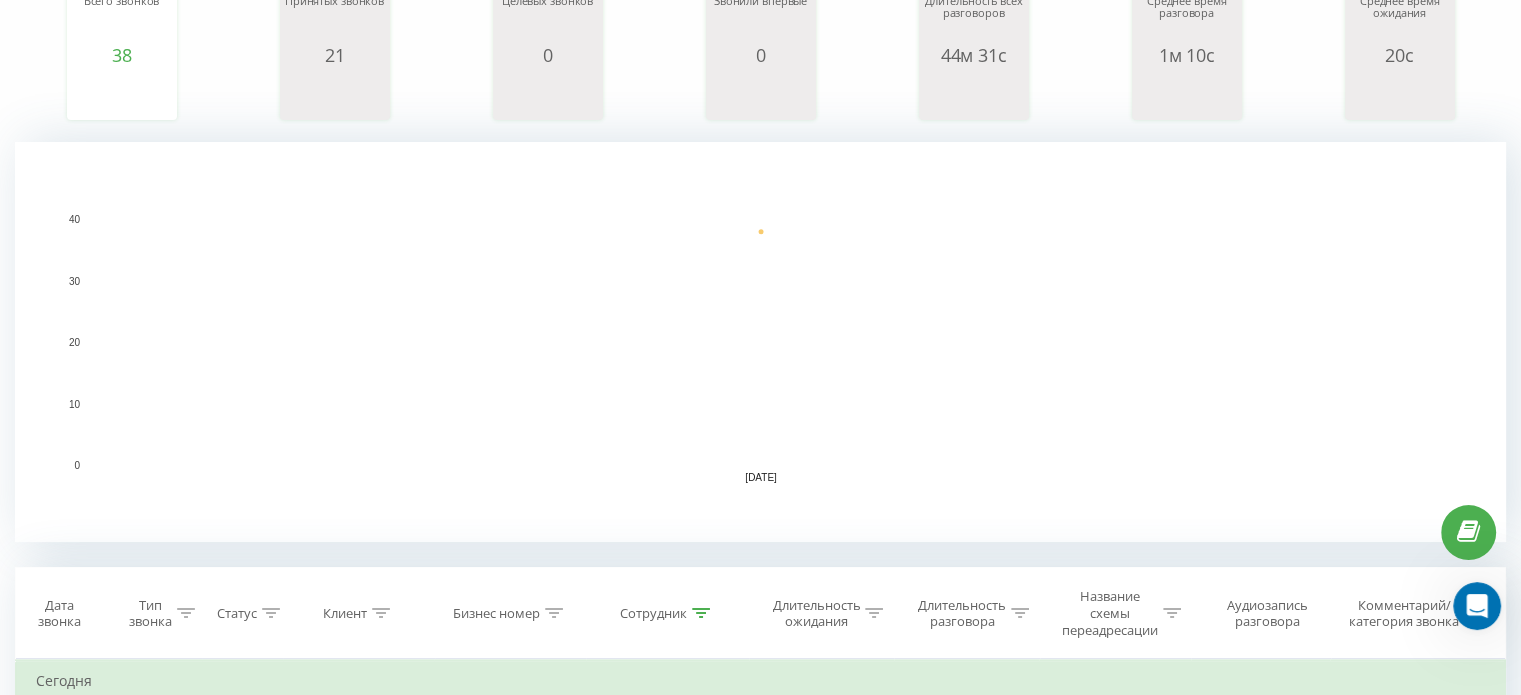 scroll, scrollTop: 500, scrollLeft: 0, axis: vertical 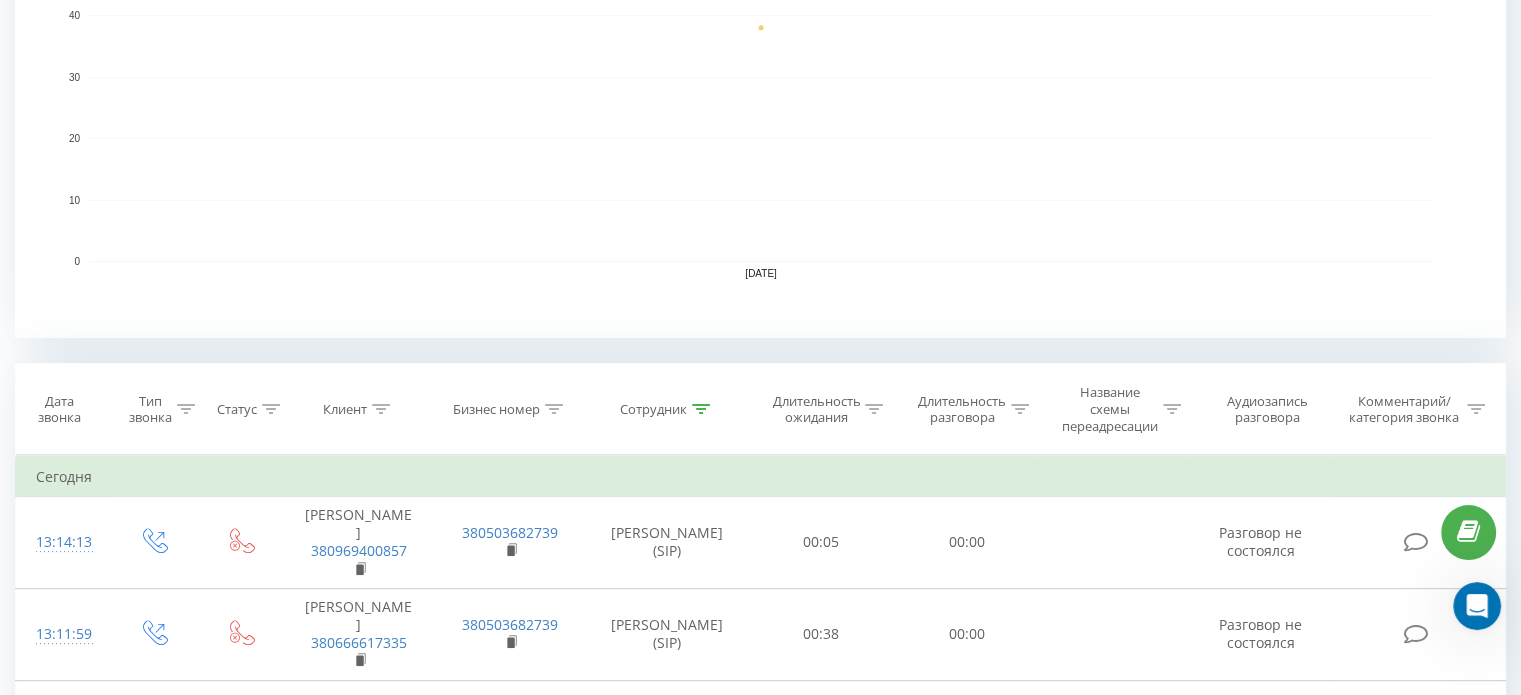 click 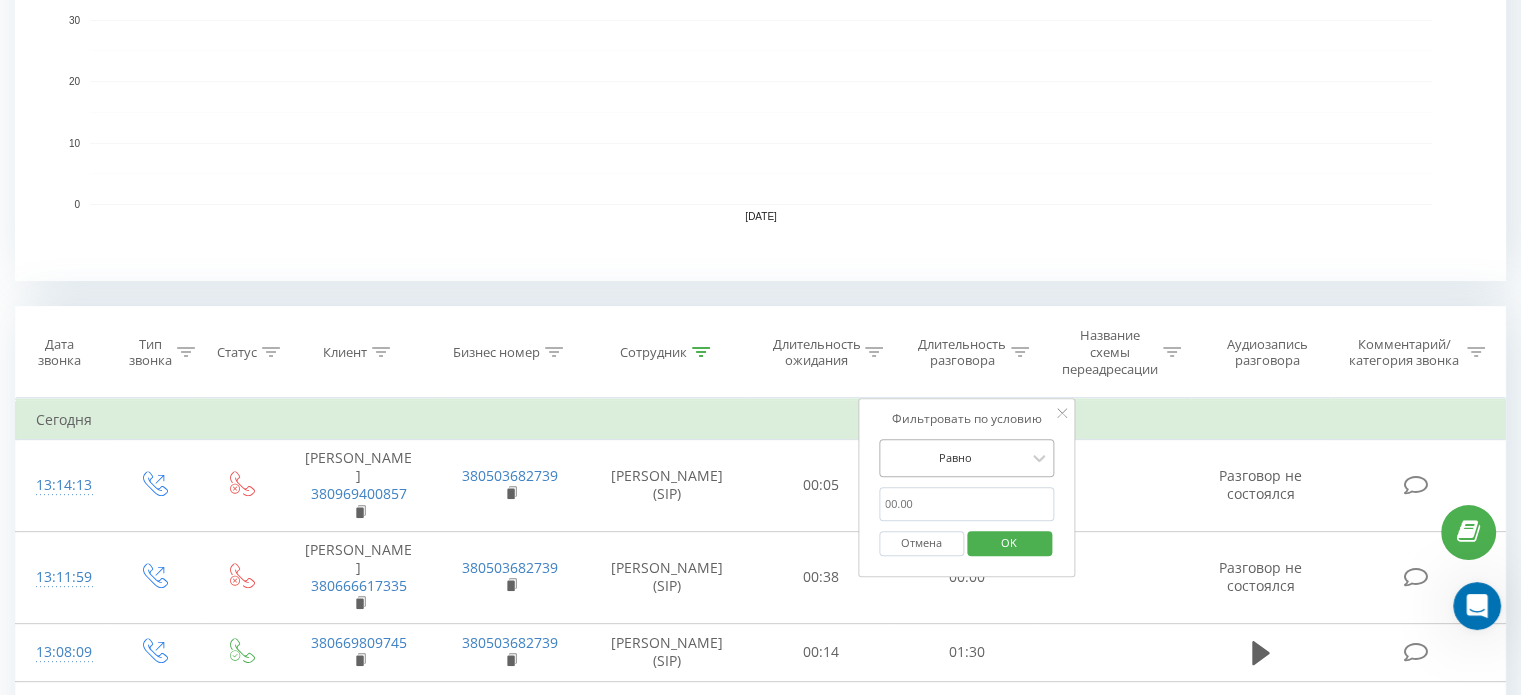 scroll, scrollTop: 600, scrollLeft: 0, axis: vertical 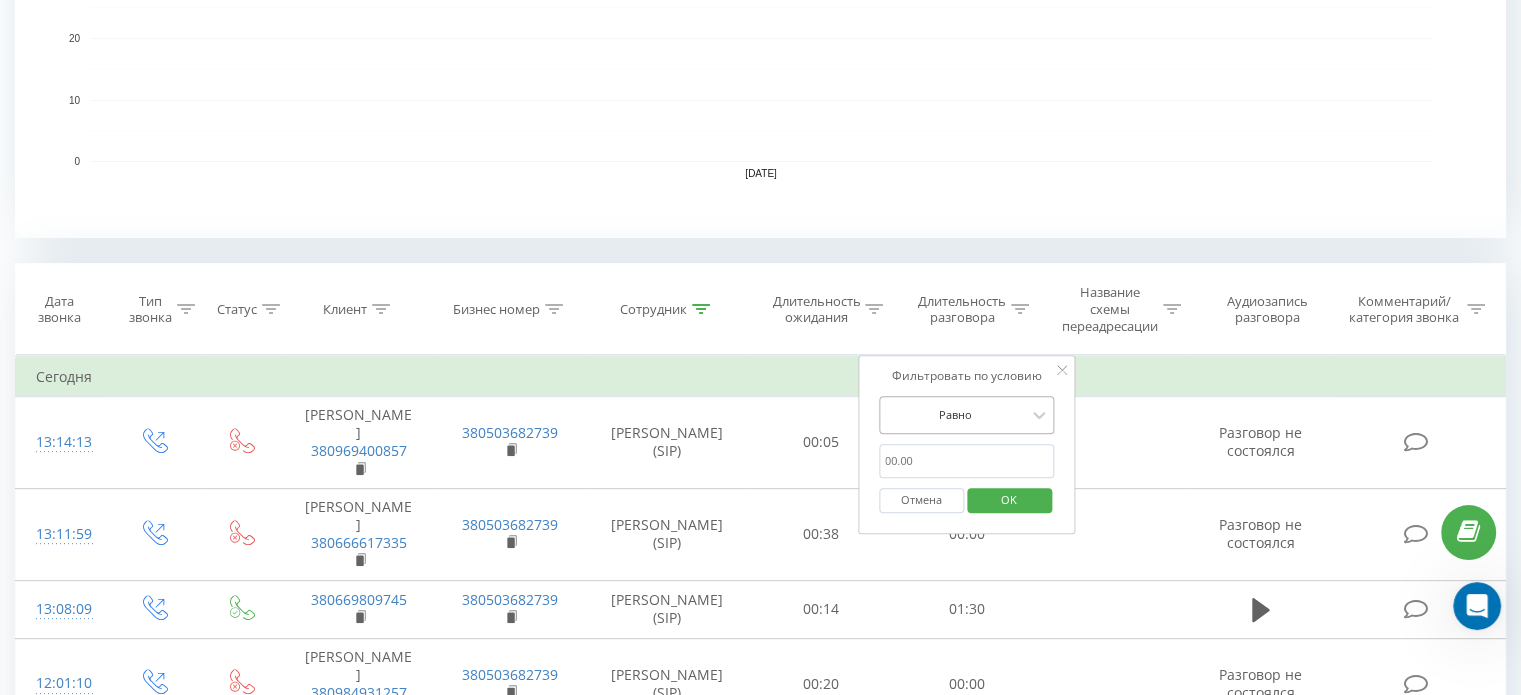click at bounding box center (956, 414) 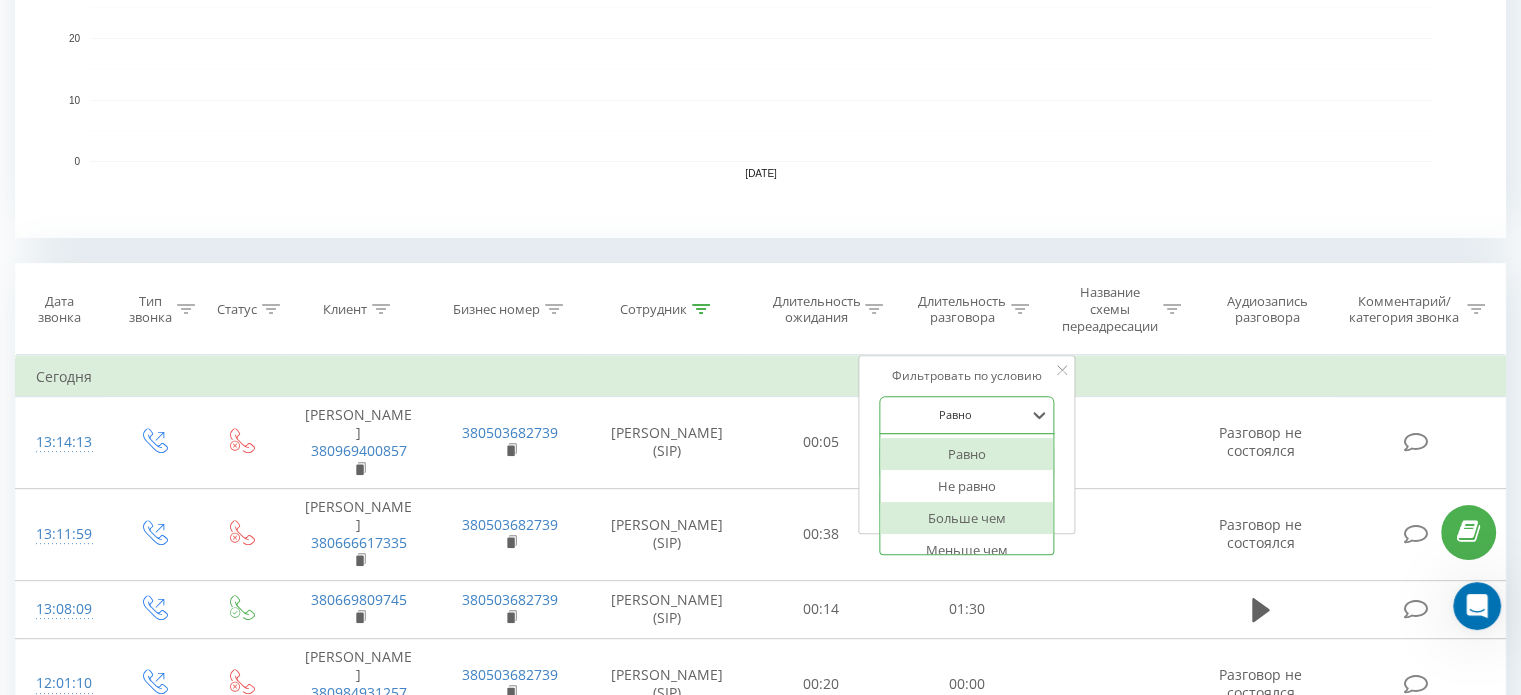 click on "Больше чем" at bounding box center (967, 518) 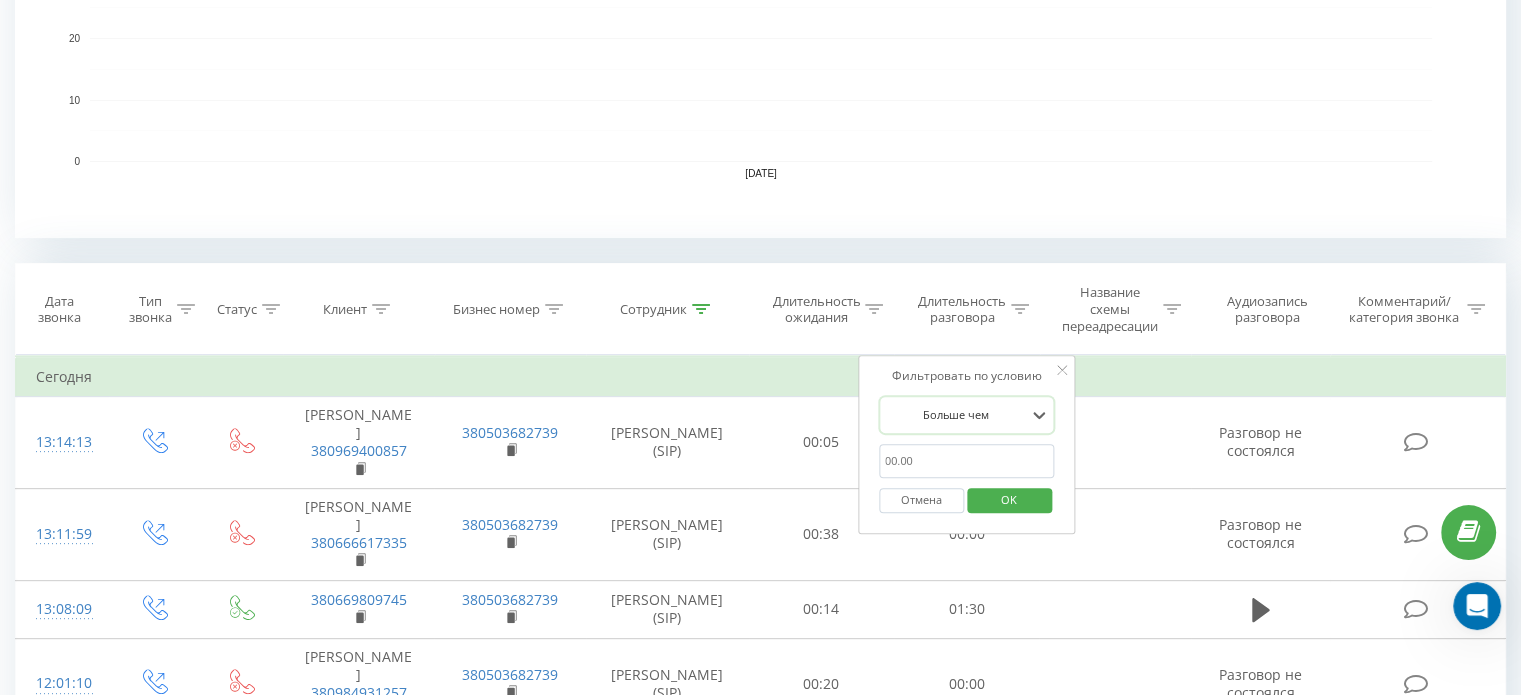 click at bounding box center (967, 461) 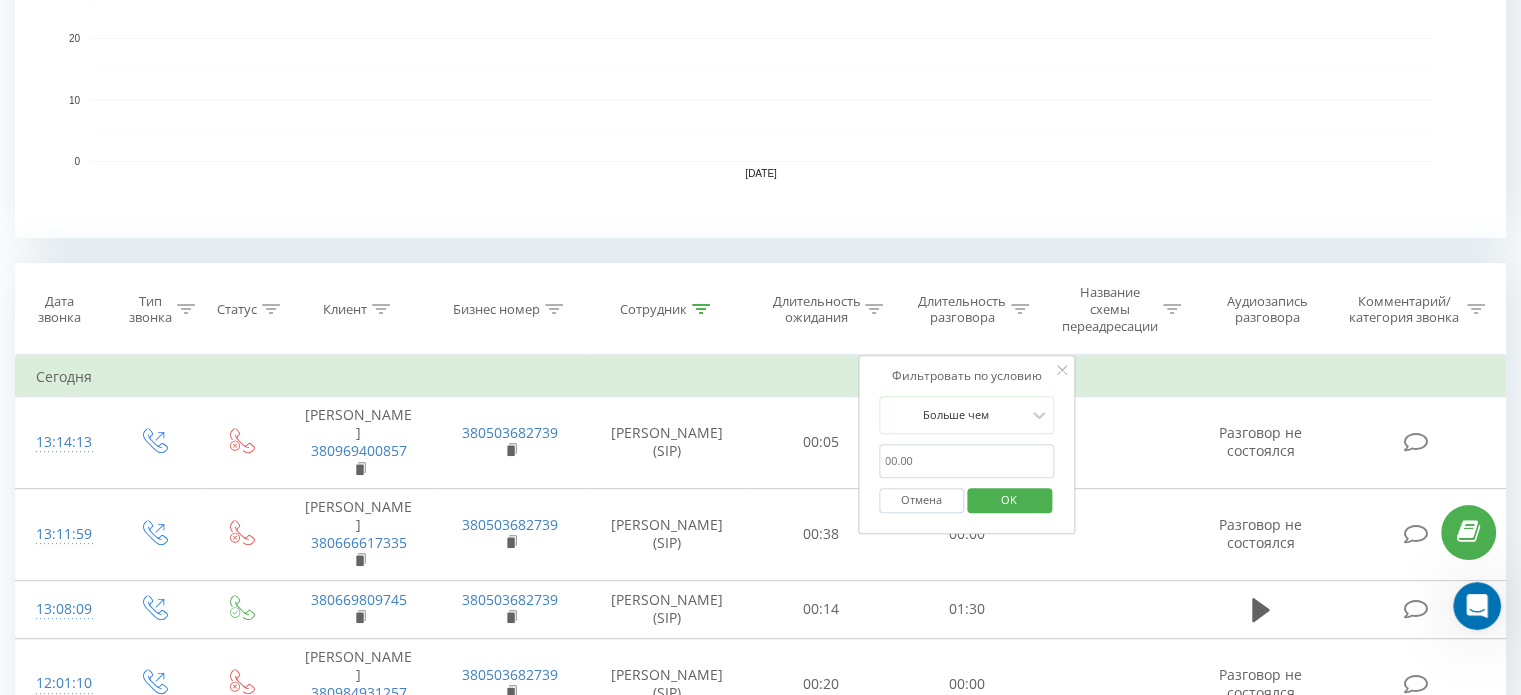 type on "00:20" 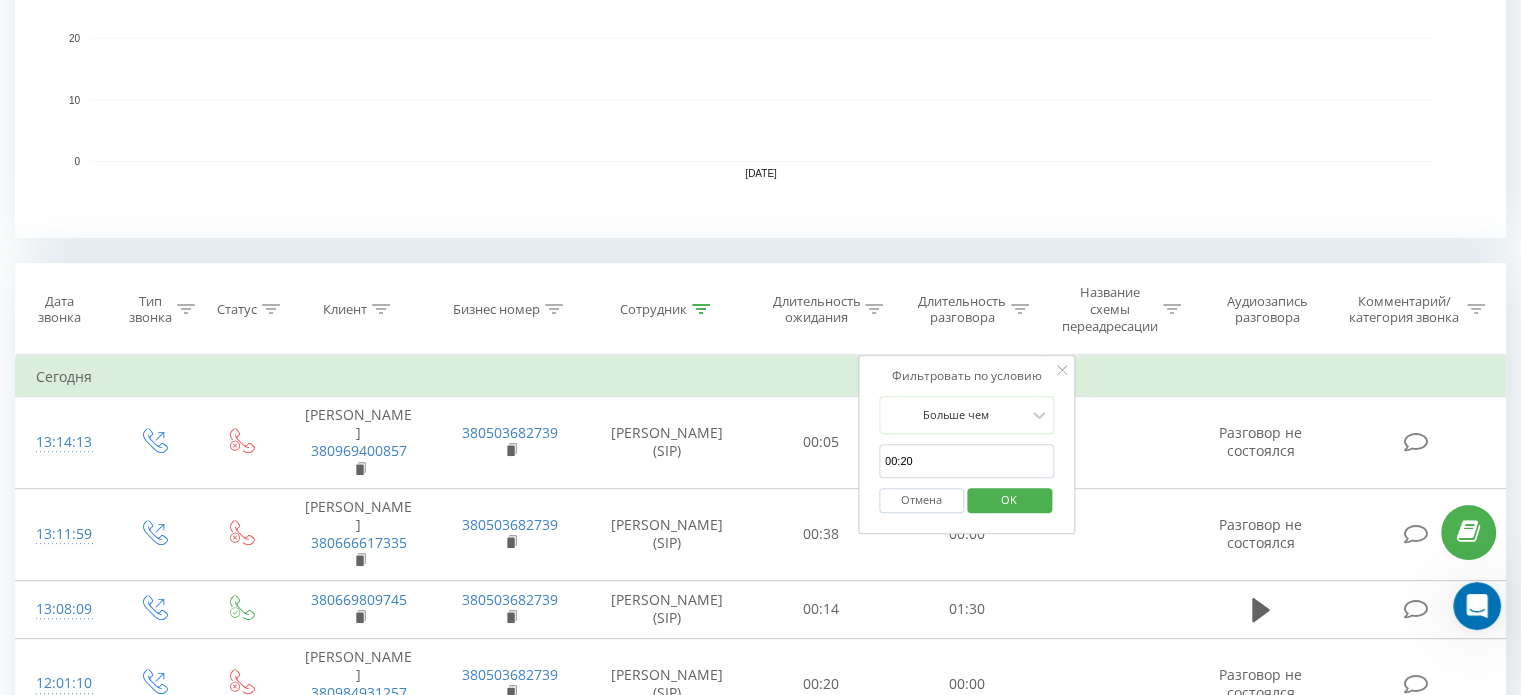 click on "OK" at bounding box center [1009, 499] 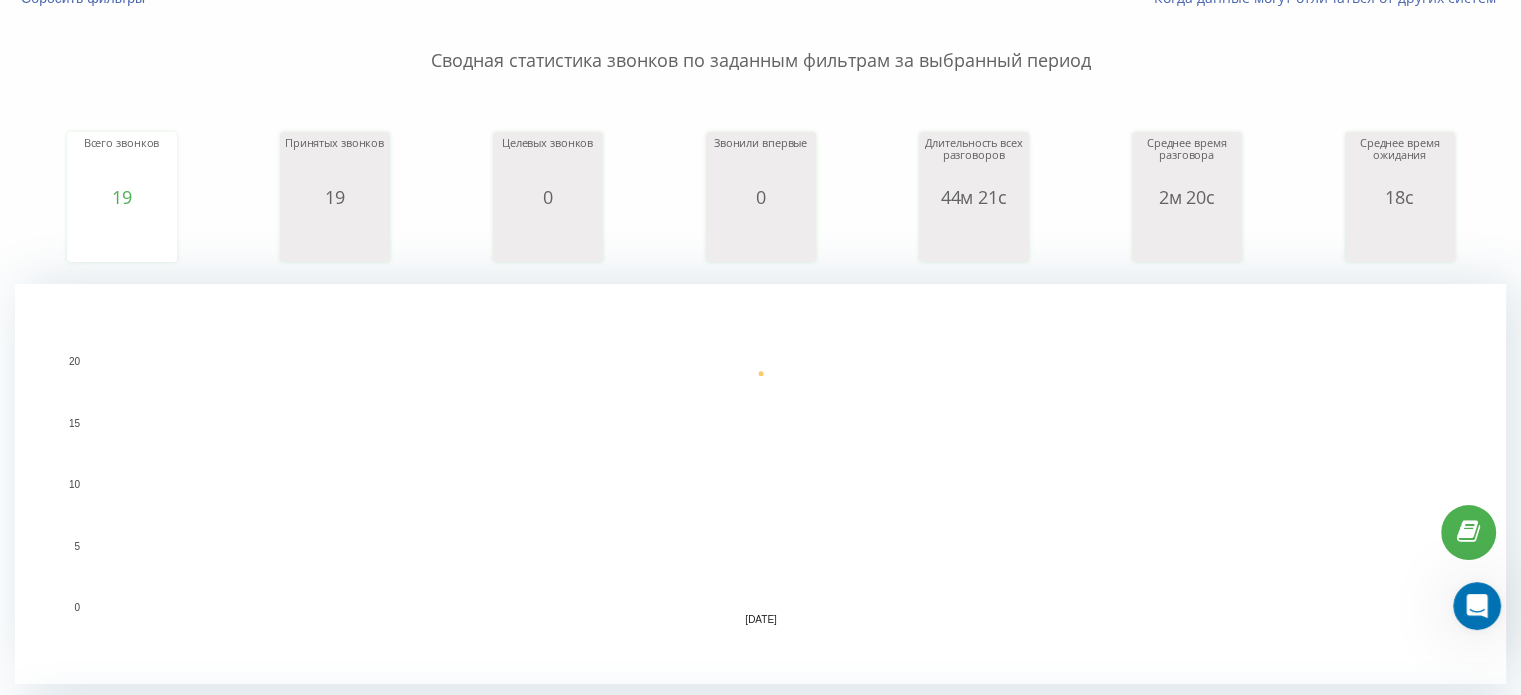 scroll, scrollTop: 20, scrollLeft: 0, axis: vertical 